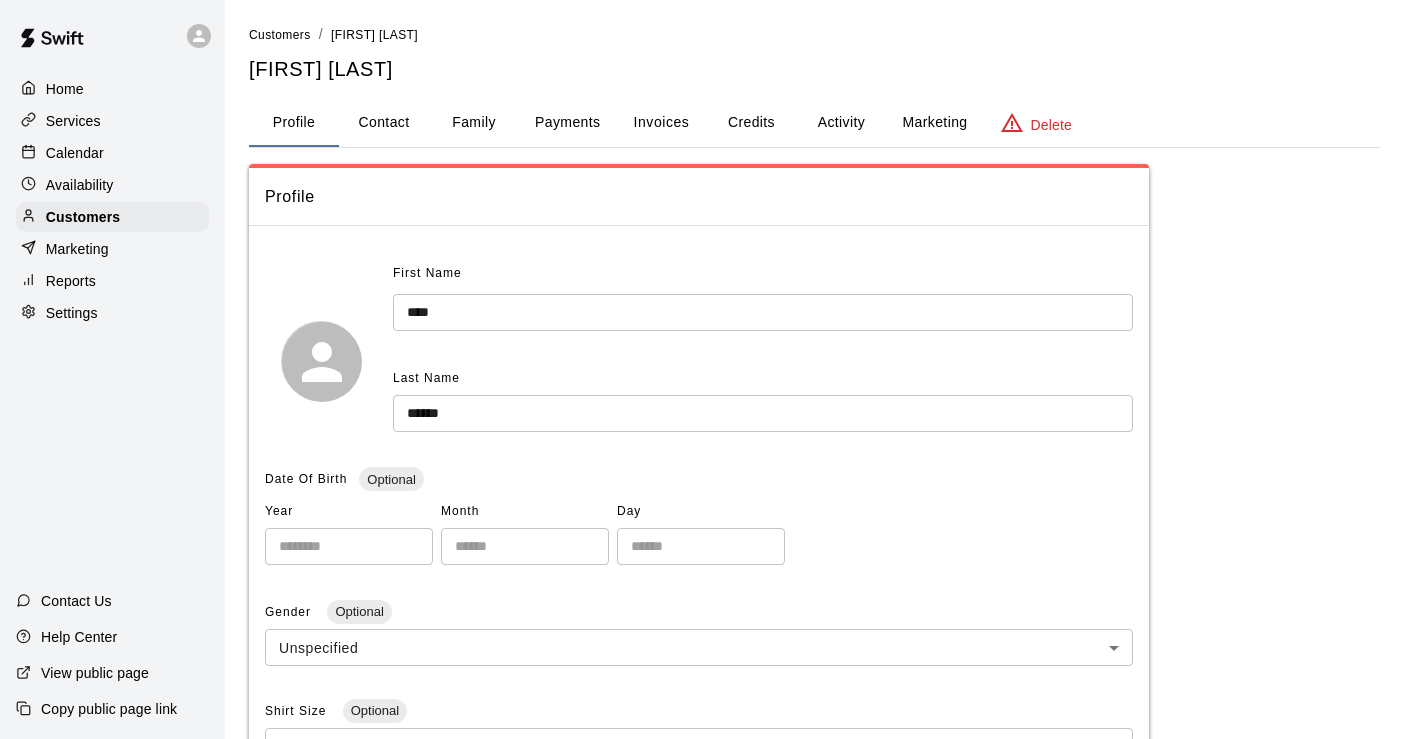 scroll, scrollTop: 0, scrollLeft: 0, axis: both 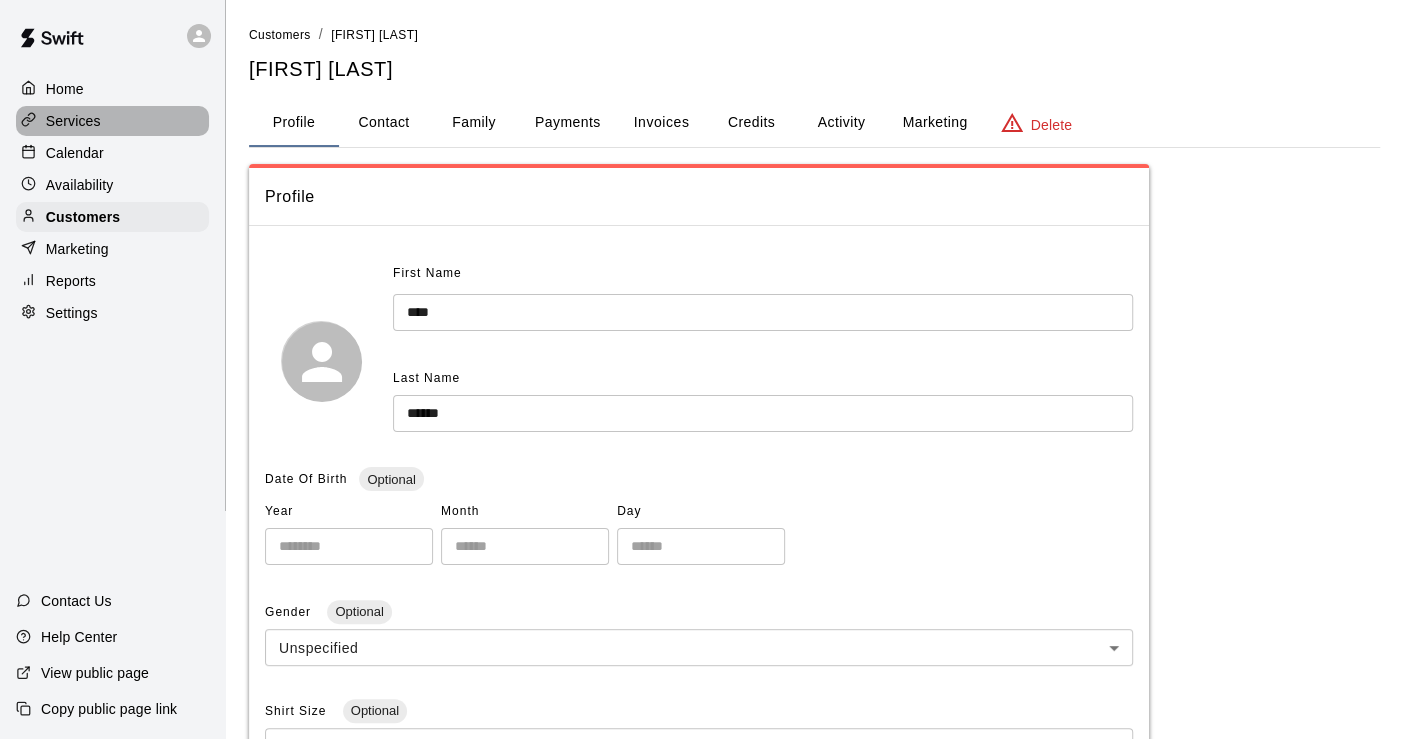 click on "Services" at bounding box center (73, 121) 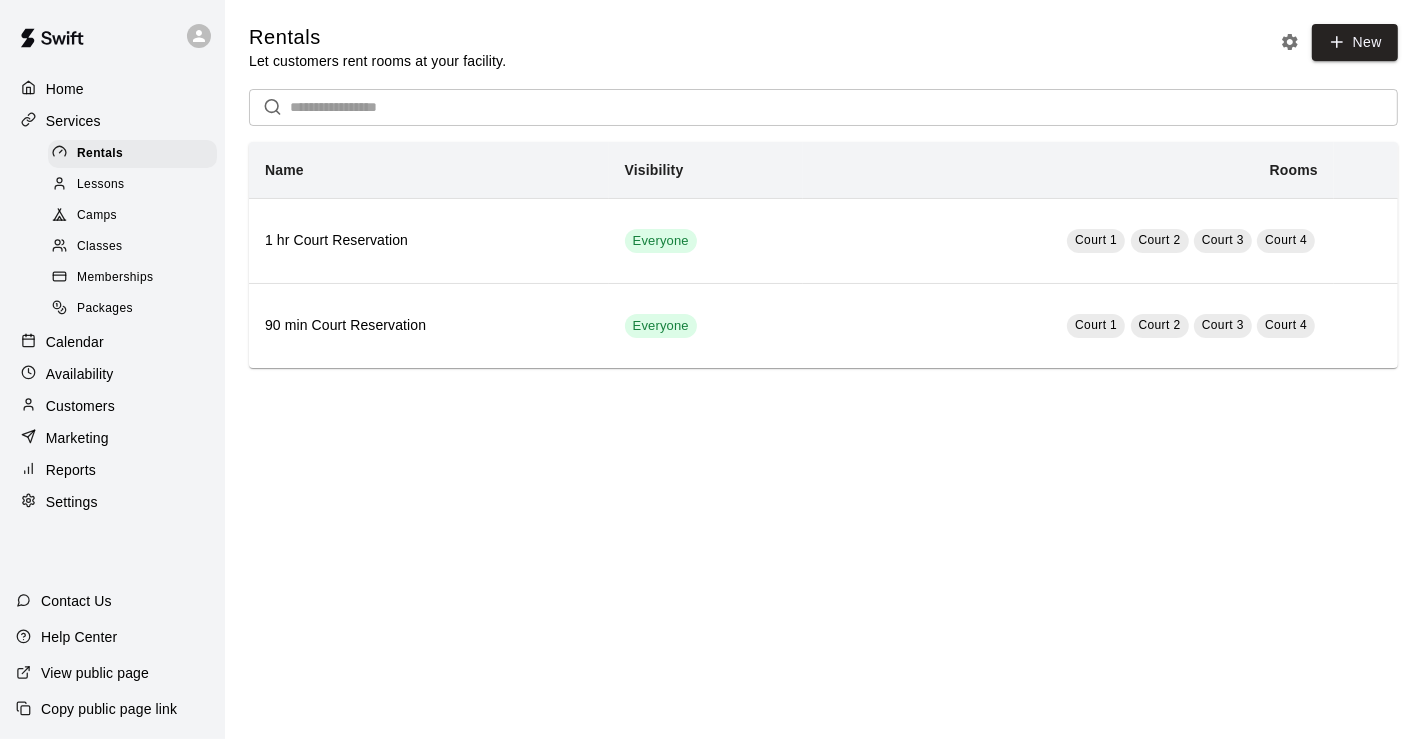 click on "Camps" at bounding box center [97, 216] 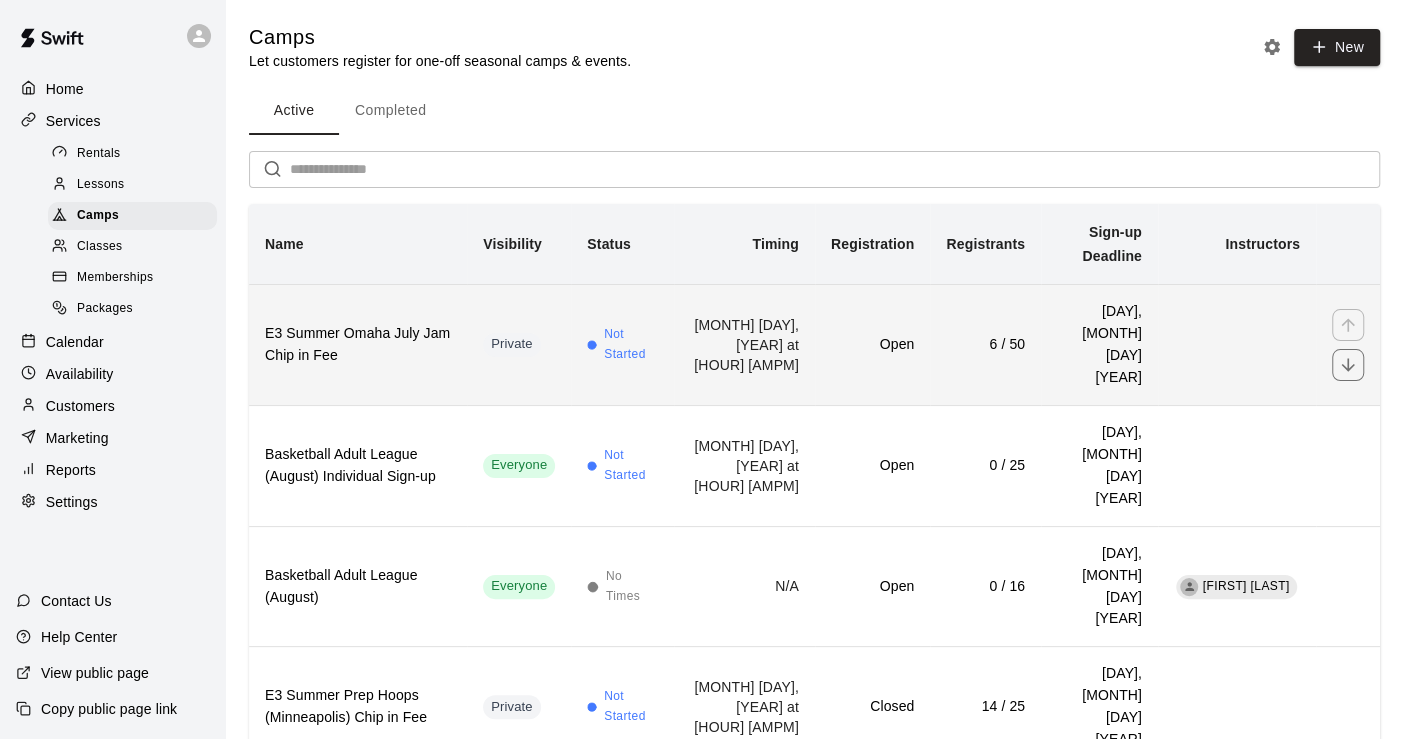 click on "E3 Summer Omaha July Jam Chip in Fee" at bounding box center (358, 345) 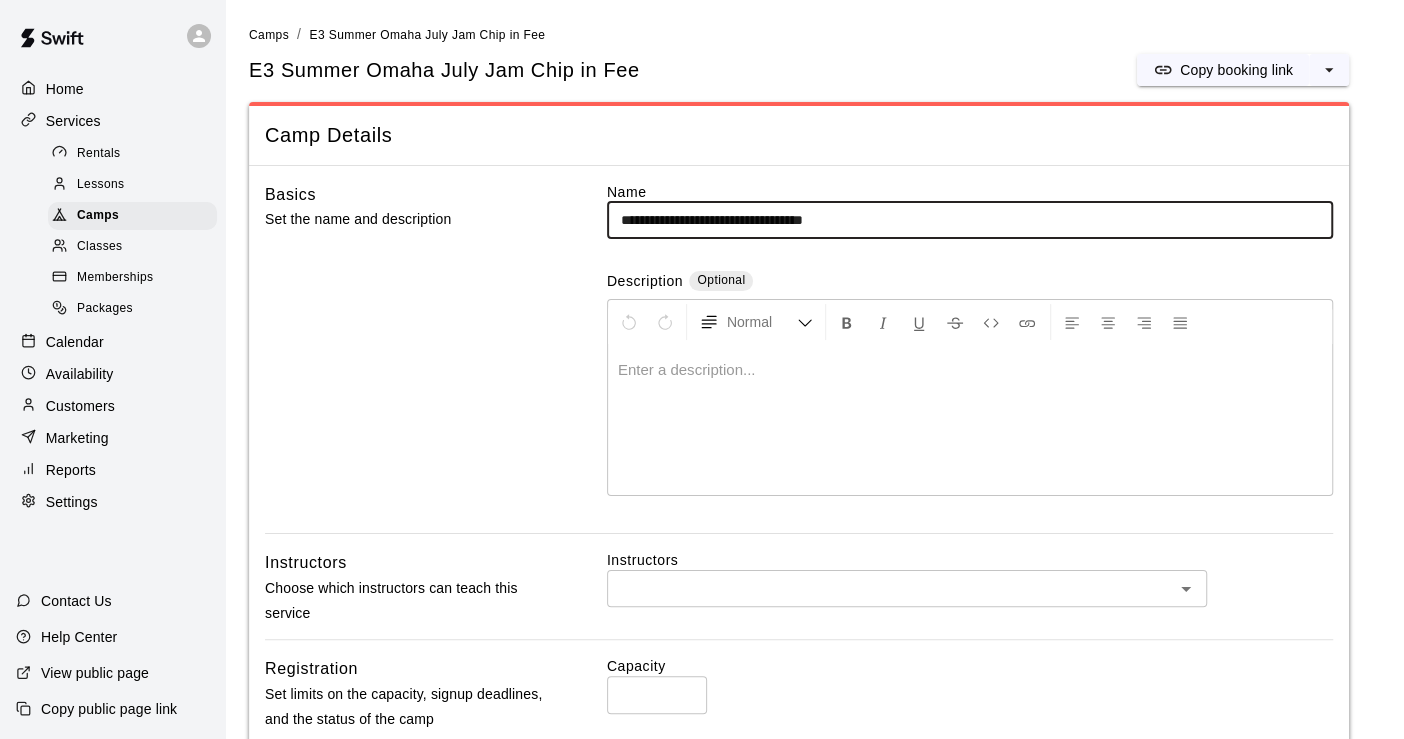 click on "Basics Set the name and description" at bounding box center (404, 358) 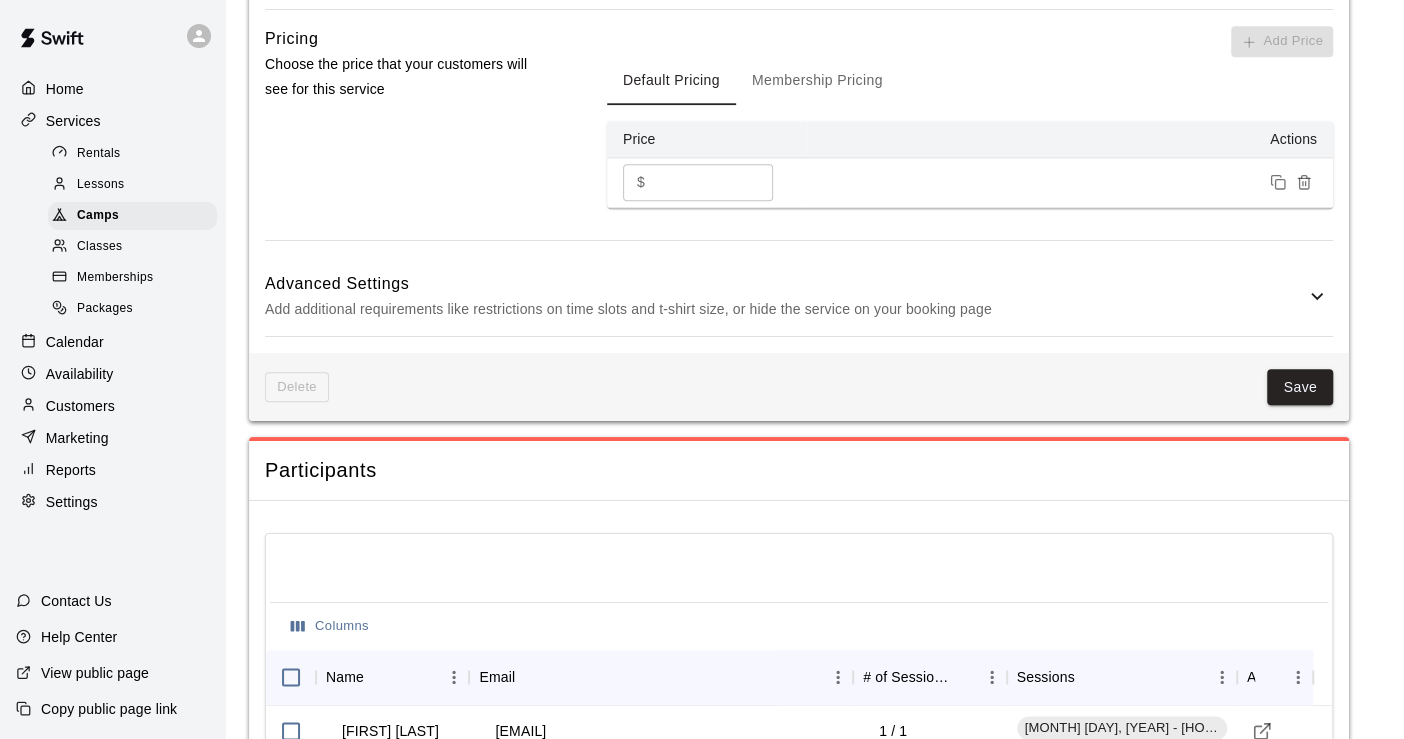 scroll, scrollTop: 1444, scrollLeft: 0, axis: vertical 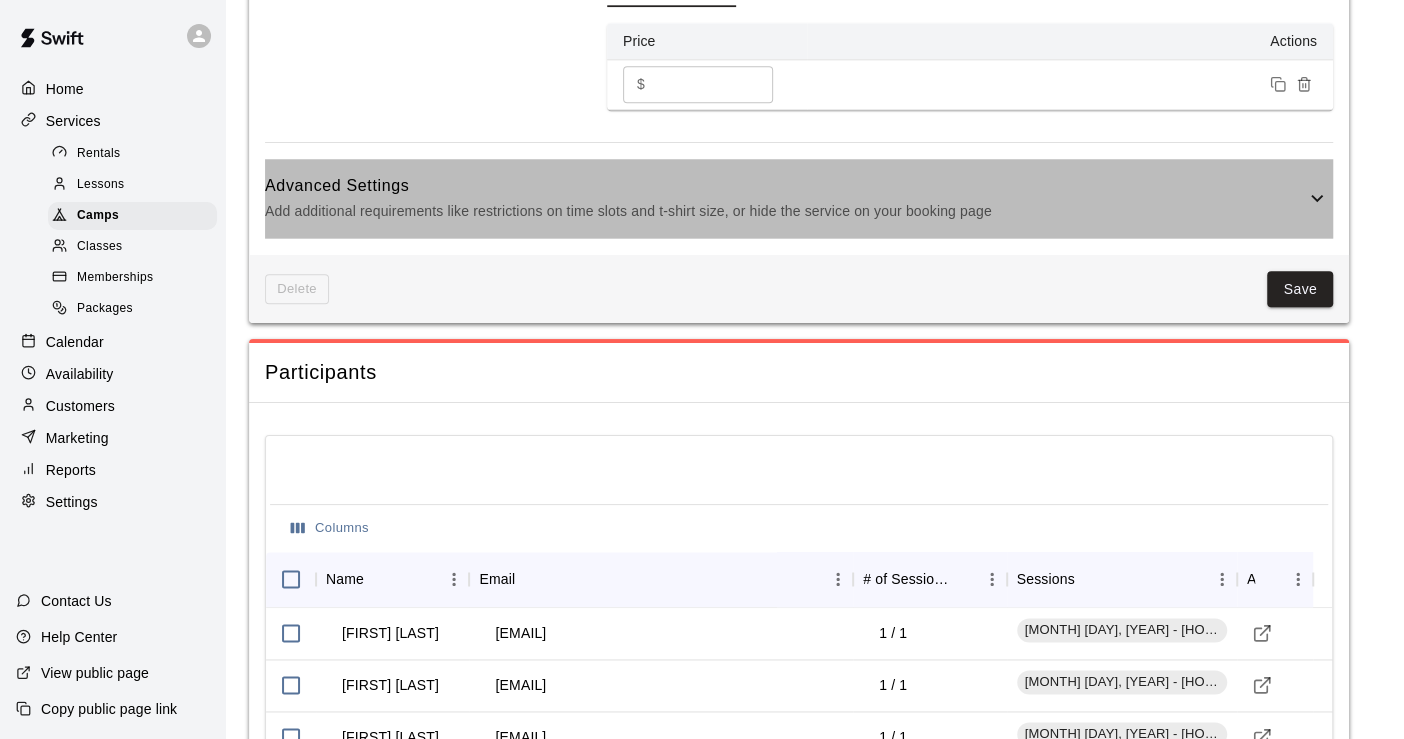 click on "Add additional requirements like restrictions on time slots and t-shirt size, or hide the service on your booking page" at bounding box center [785, 211] 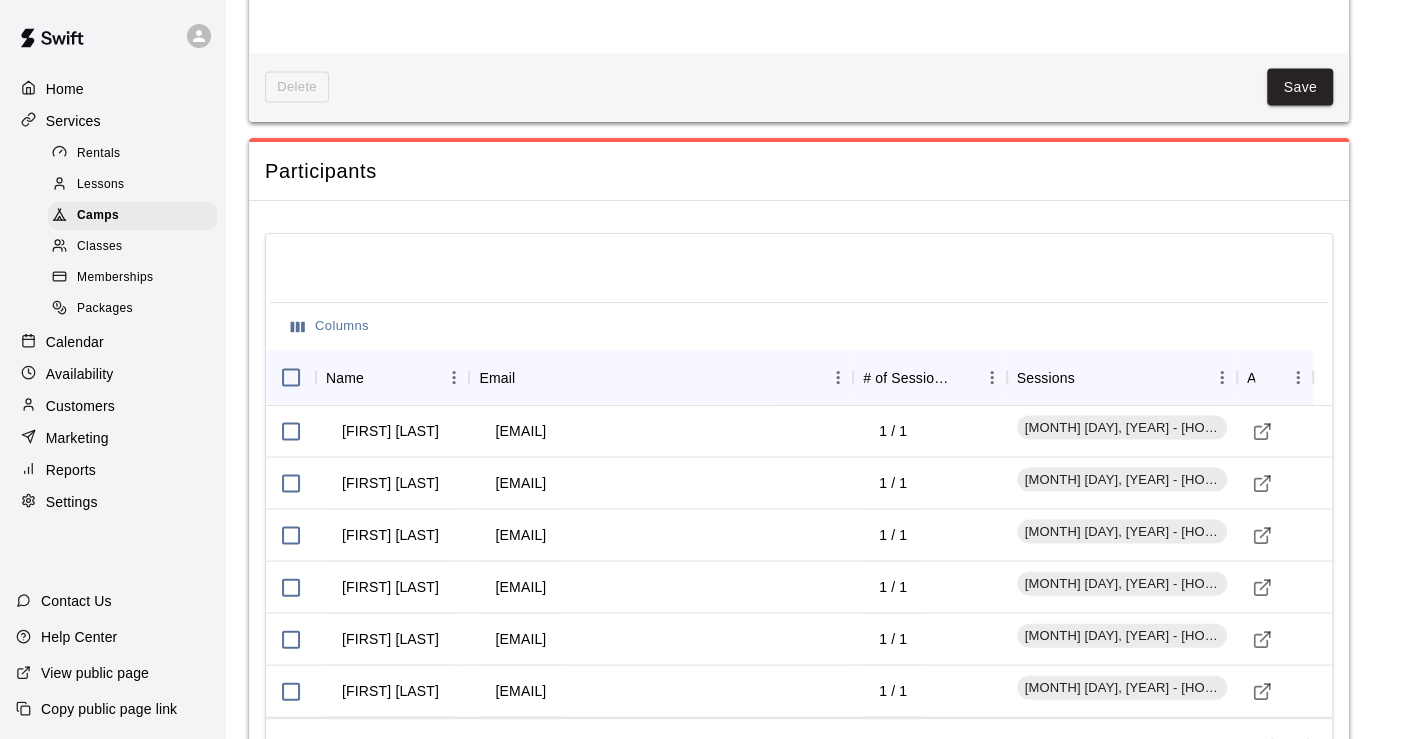scroll, scrollTop: 2488, scrollLeft: 0, axis: vertical 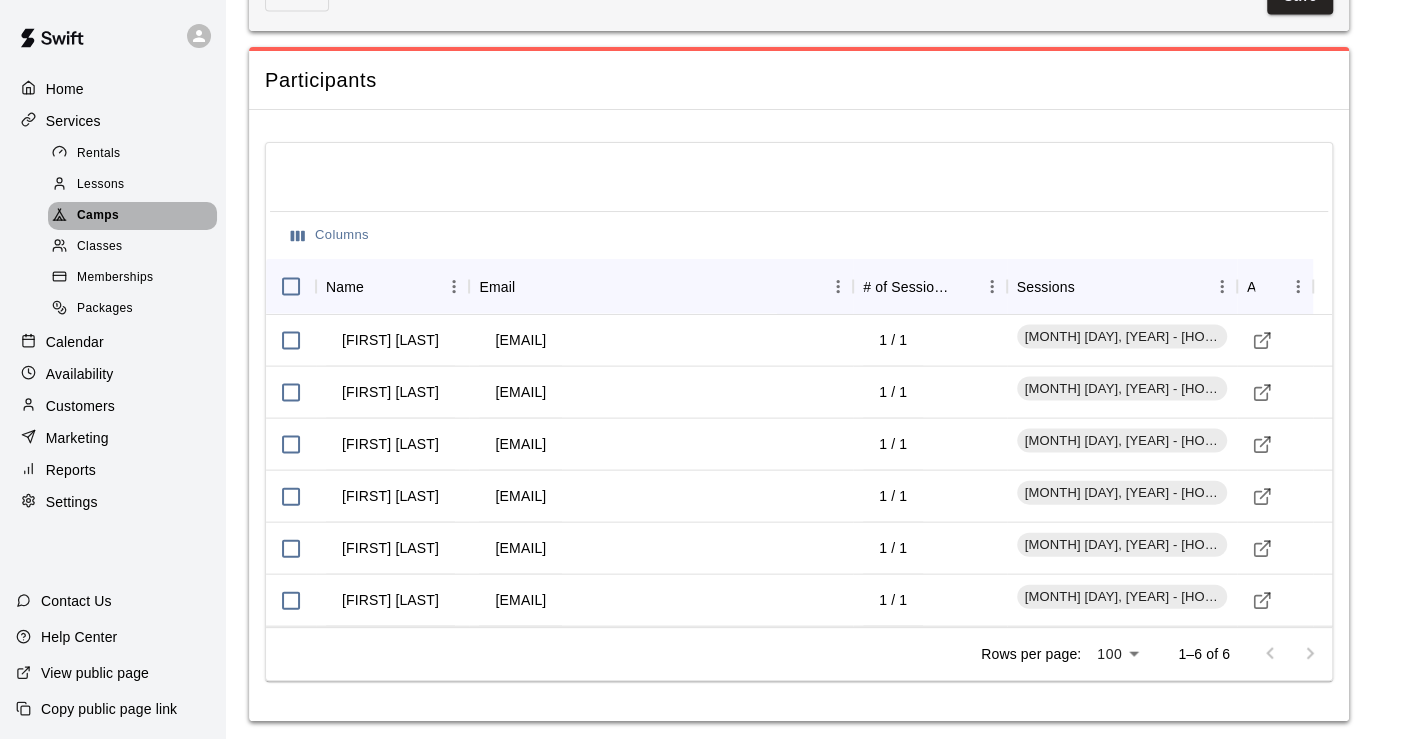 click on "Camps" at bounding box center [98, 216] 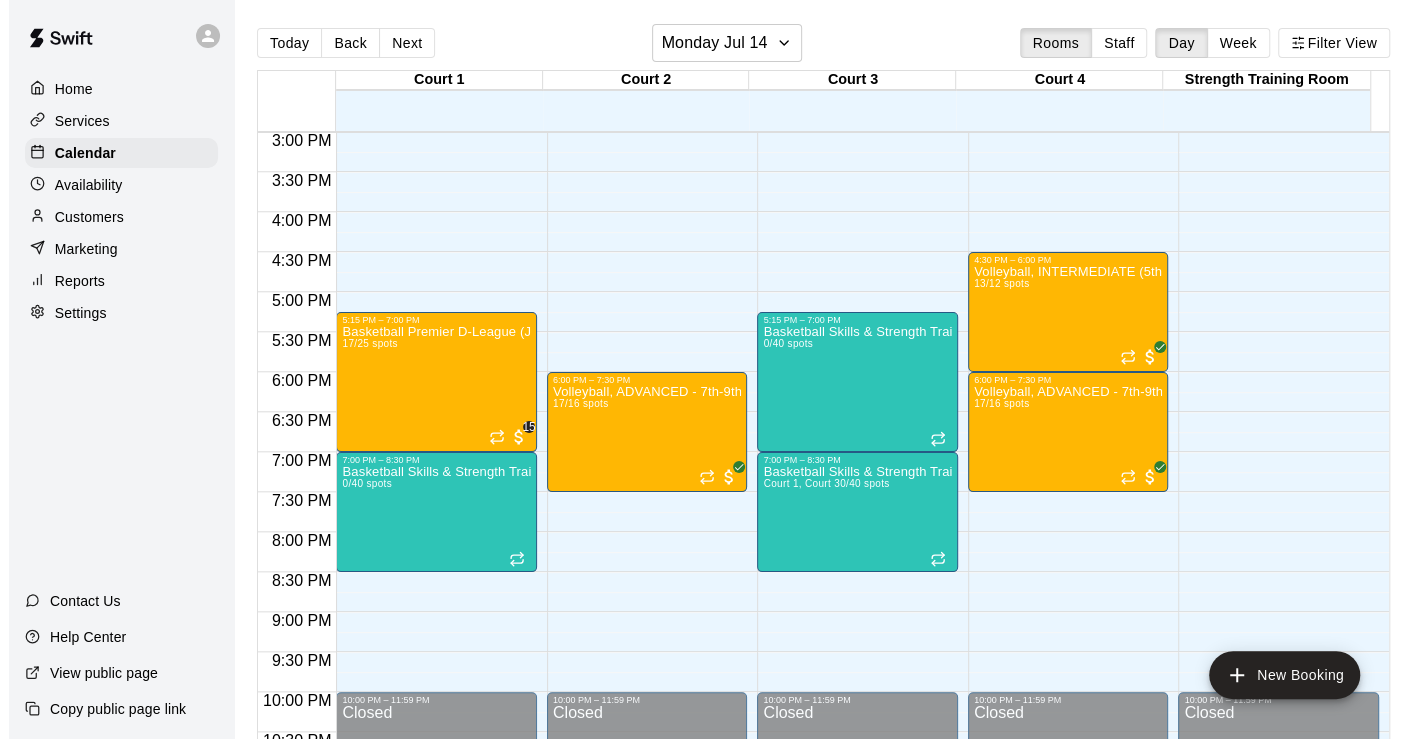 scroll, scrollTop: 1236, scrollLeft: 0, axis: vertical 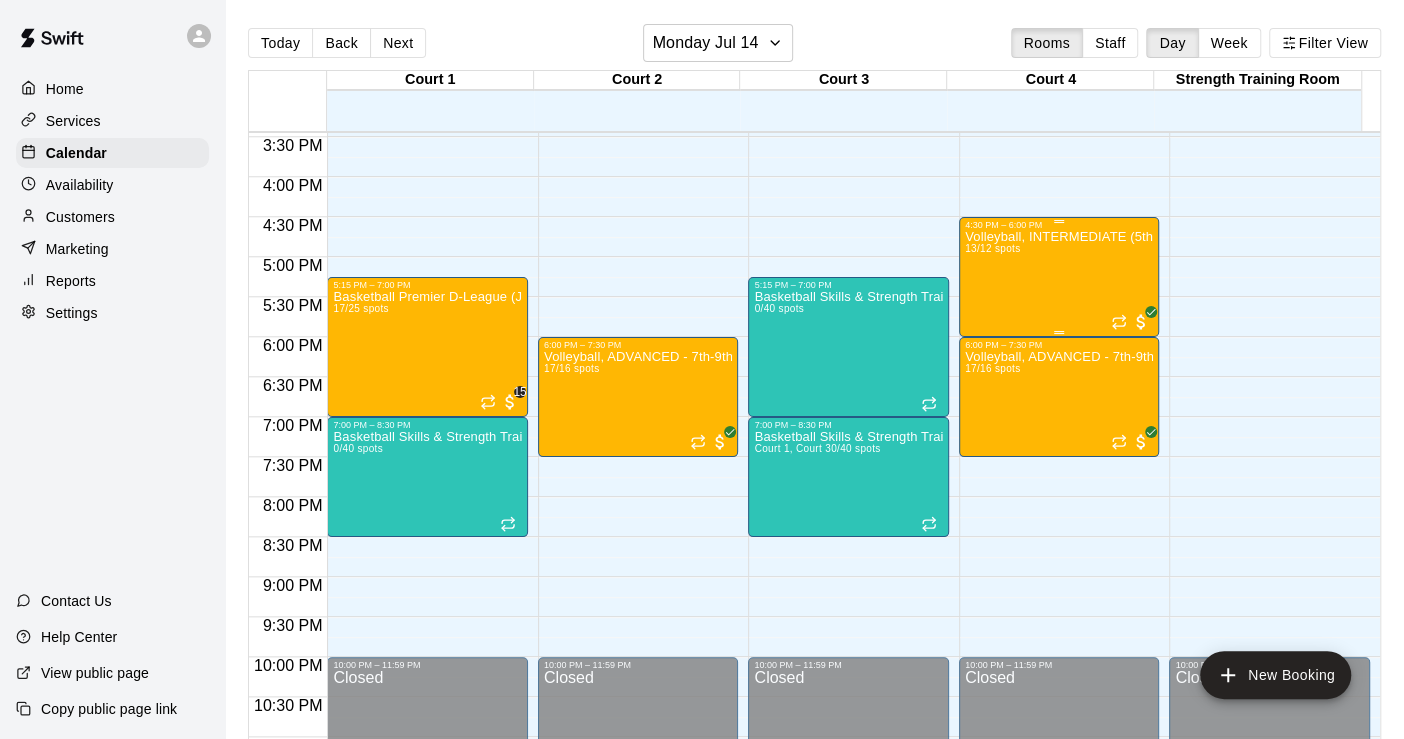 click on "Volleyball, INTERMEDIATE (5th - 7th Grade - [MONTH] Session)  13/12 spots" at bounding box center [1059, 599] 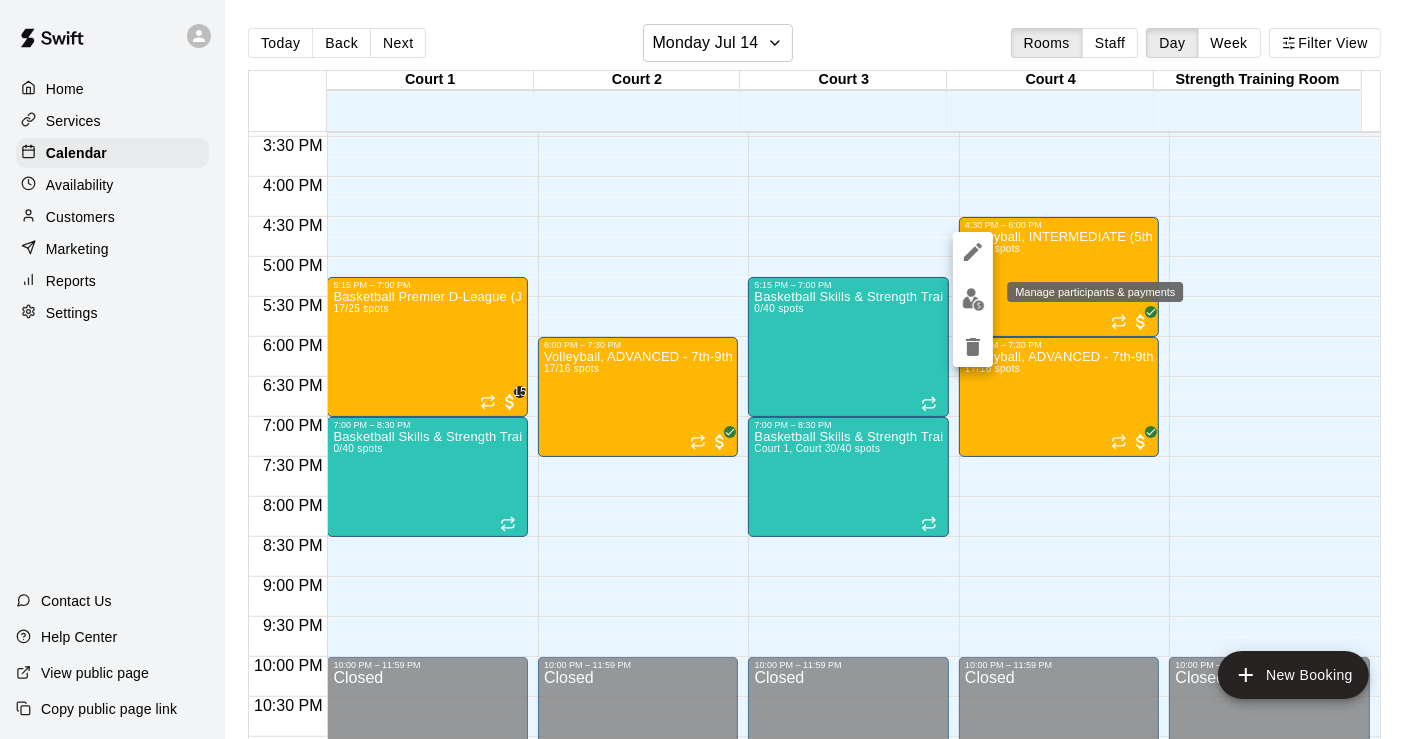 click at bounding box center (973, 299) 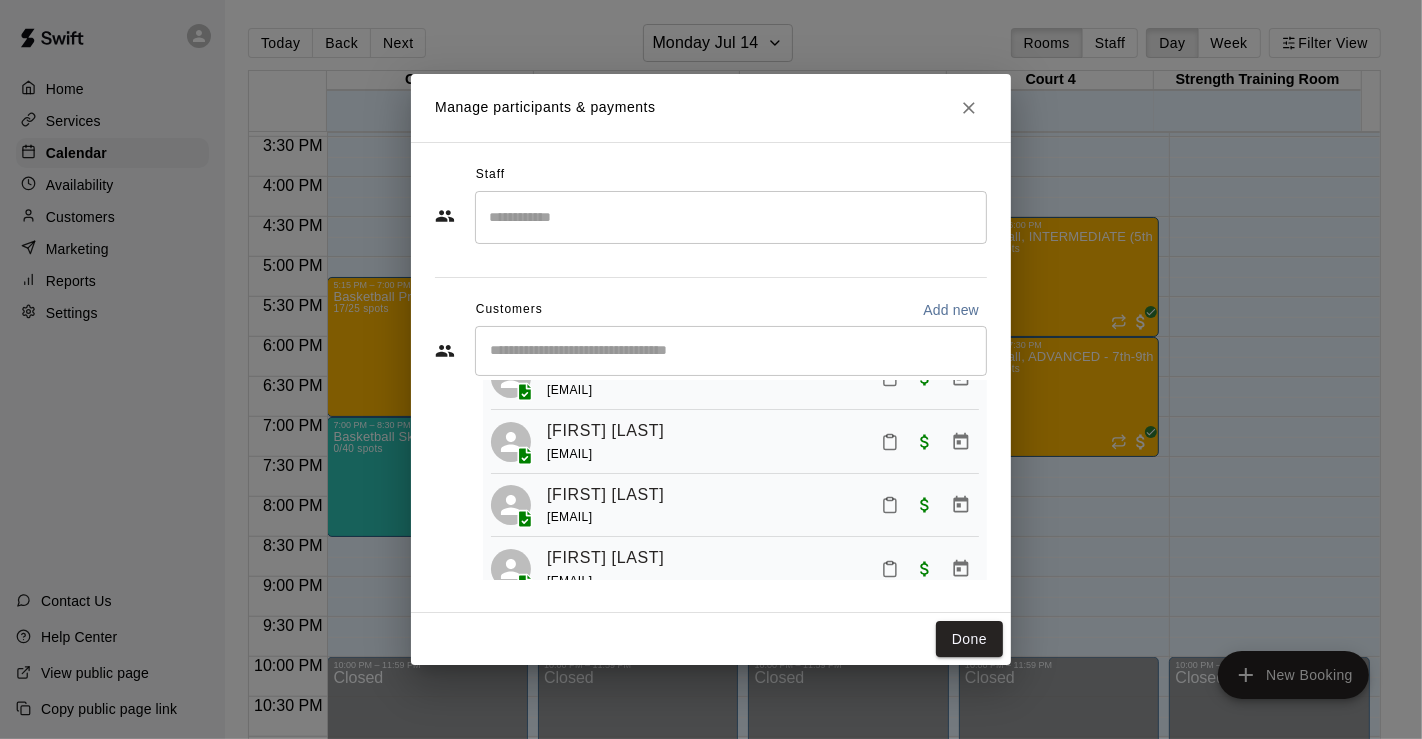 scroll, scrollTop: 333, scrollLeft: 0, axis: vertical 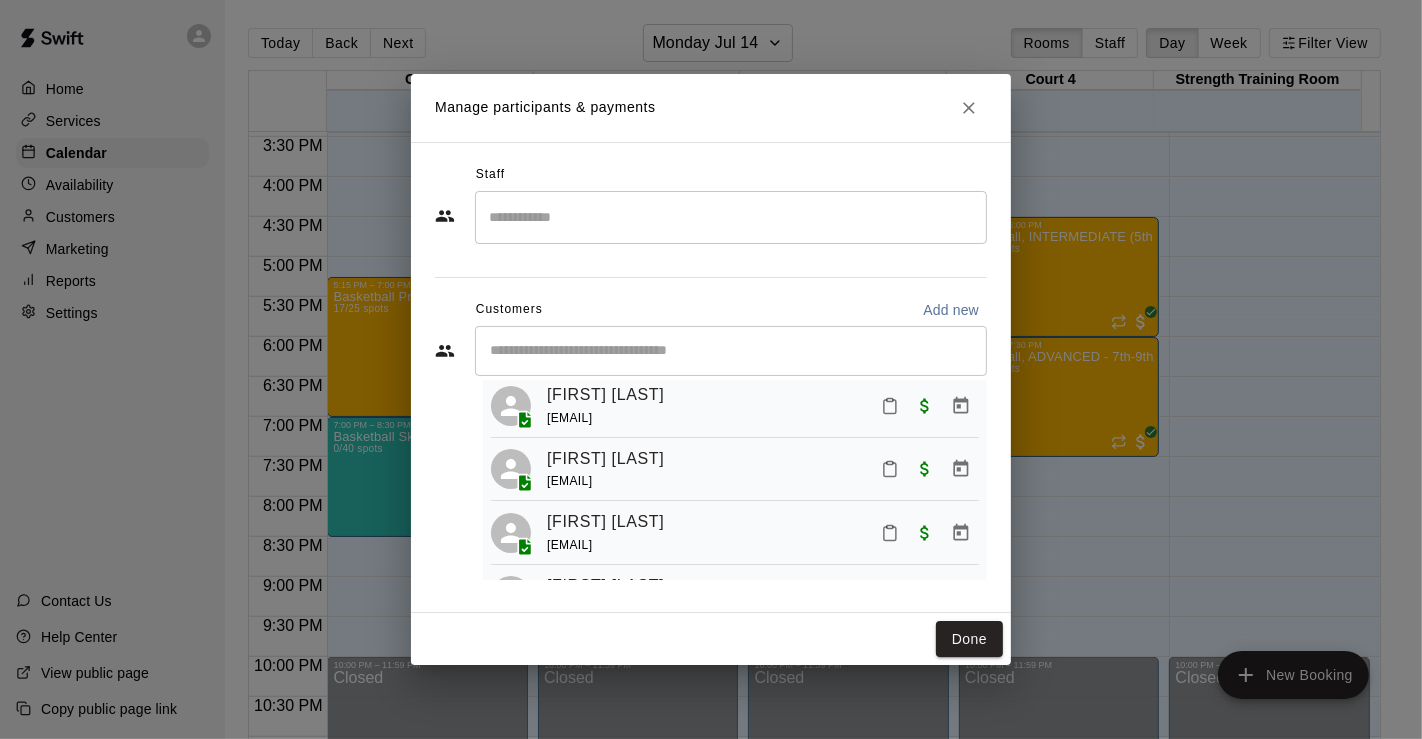 click at bounding box center [731, 351] 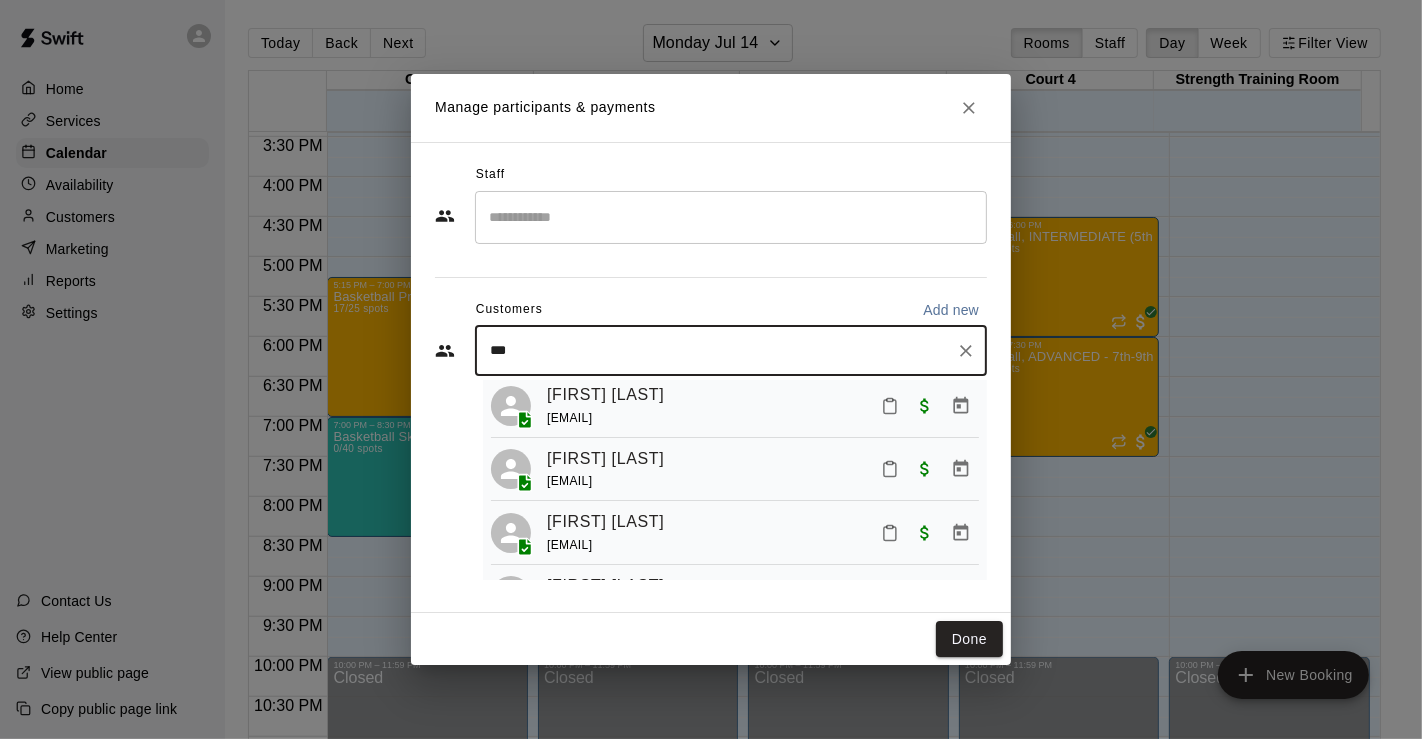 type on "****" 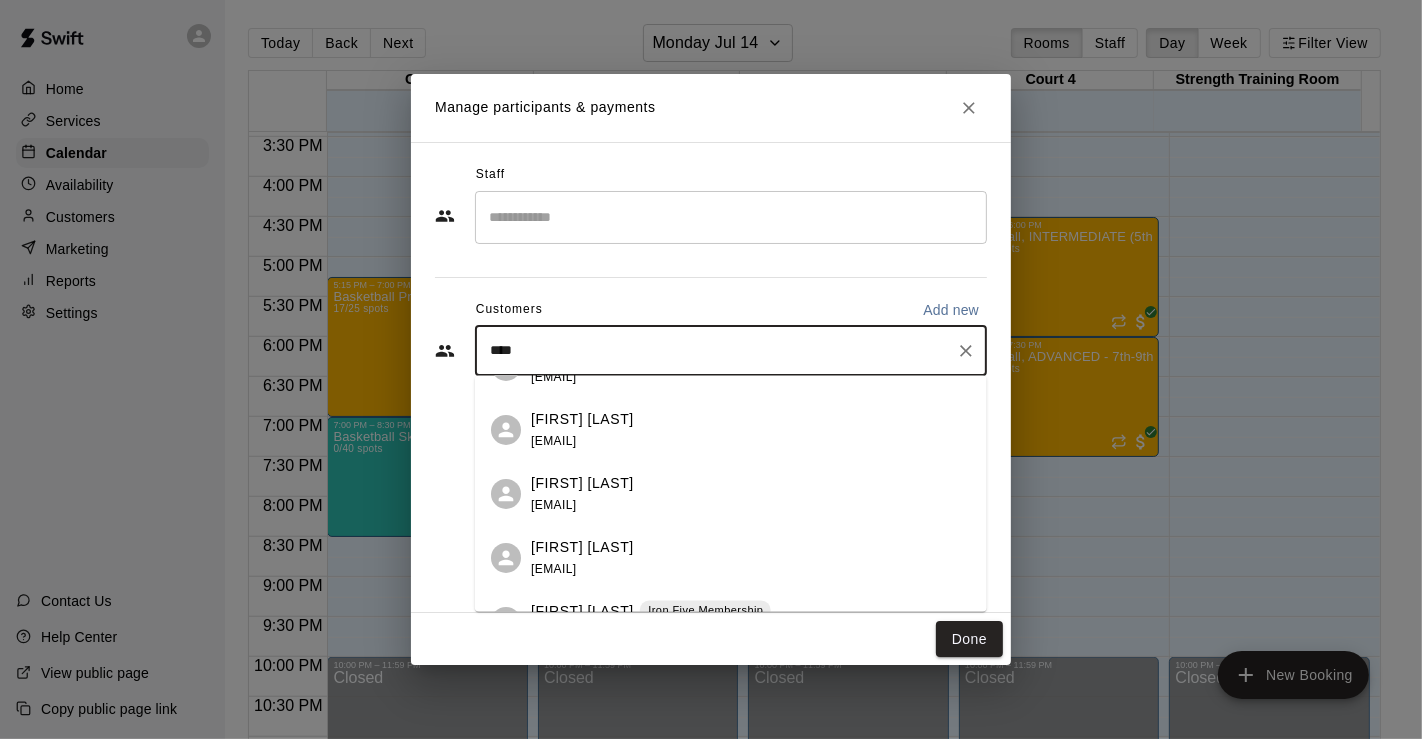scroll, scrollTop: 333, scrollLeft: 0, axis: vertical 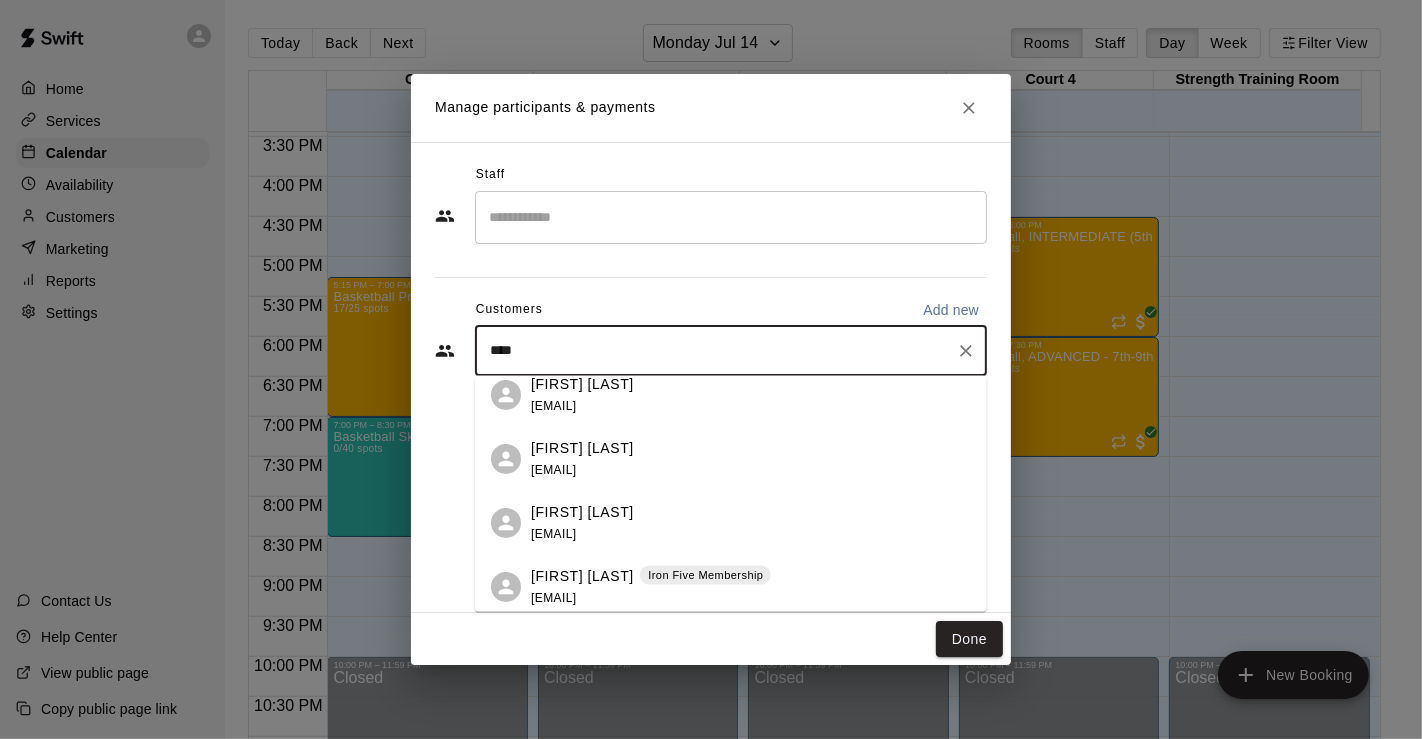 click on "[FIRST] [LAST] [EMAIL]" at bounding box center (751, 458) 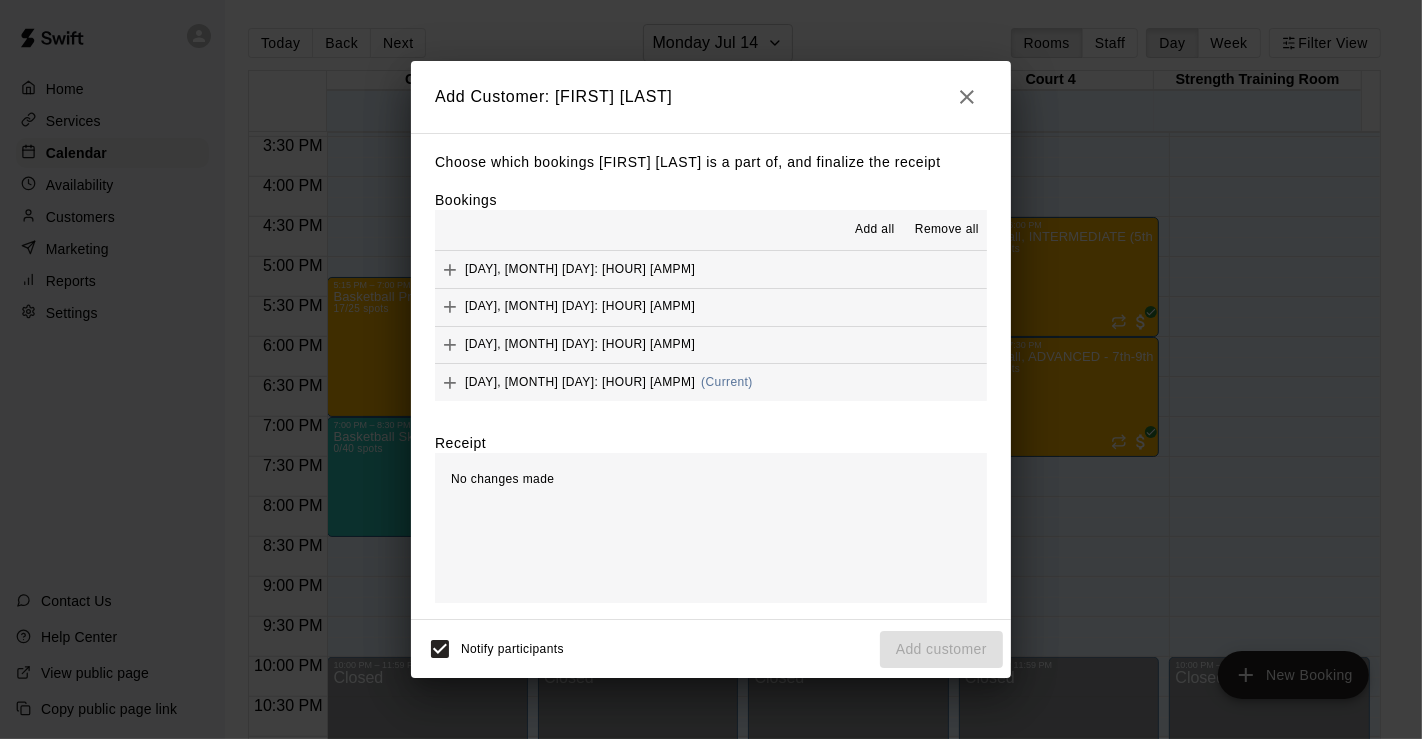 click on "(Current)" at bounding box center [727, 382] 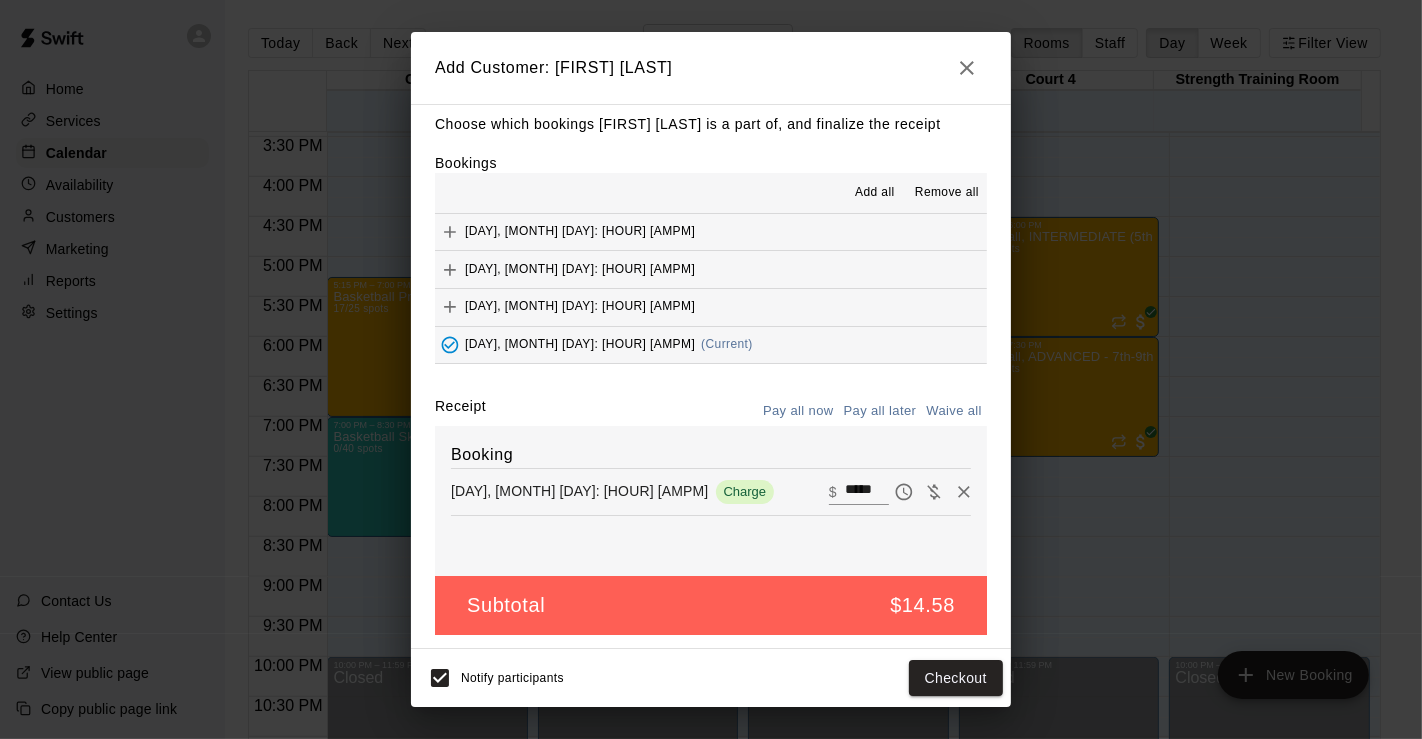 scroll, scrollTop: 12, scrollLeft: 0, axis: vertical 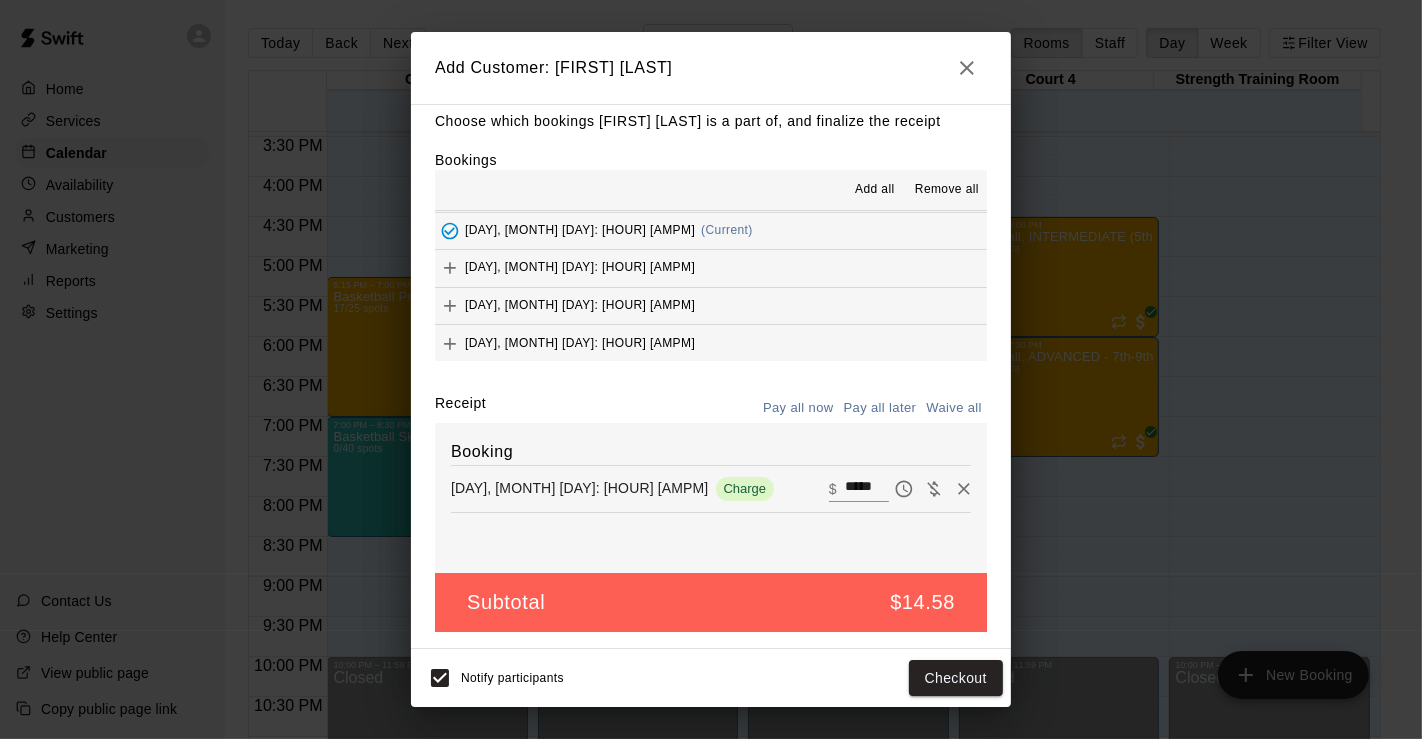 click on "[DAY], [MONTH] [DAY]: [HOUR] [AMPM]" at bounding box center (711, 268) 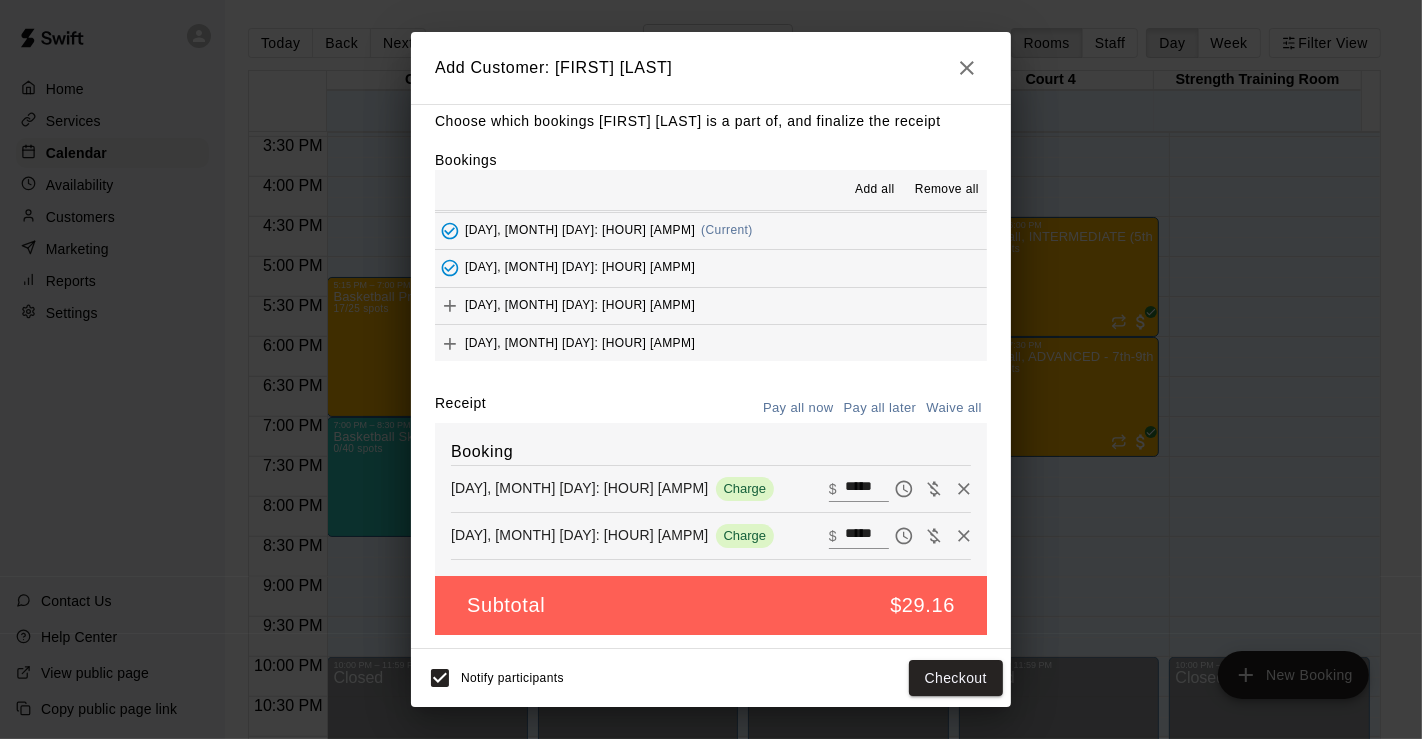 click on "[DAY], [MONTH] [DAY]: [HOUR] [AMPM]" at bounding box center (711, 306) 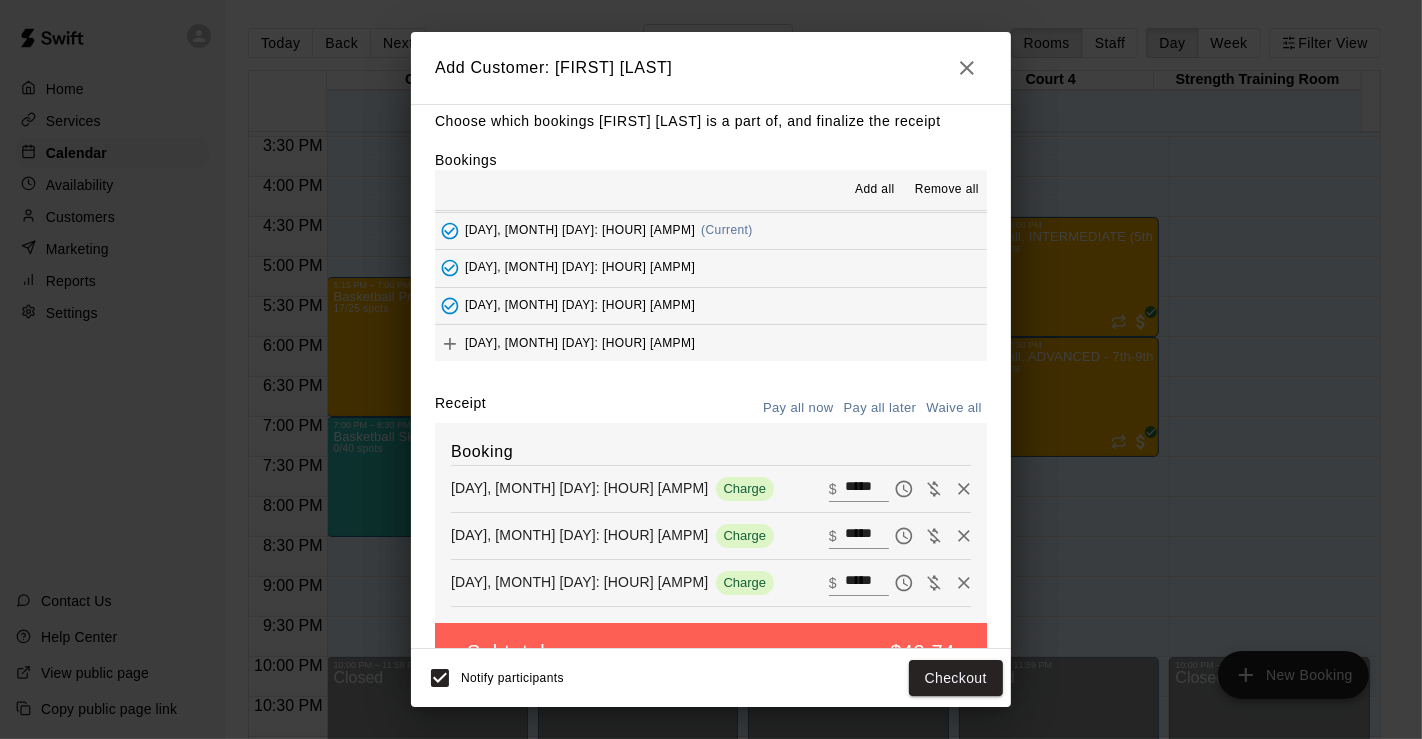 scroll, scrollTop: 222, scrollLeft: 0, axis: vertical 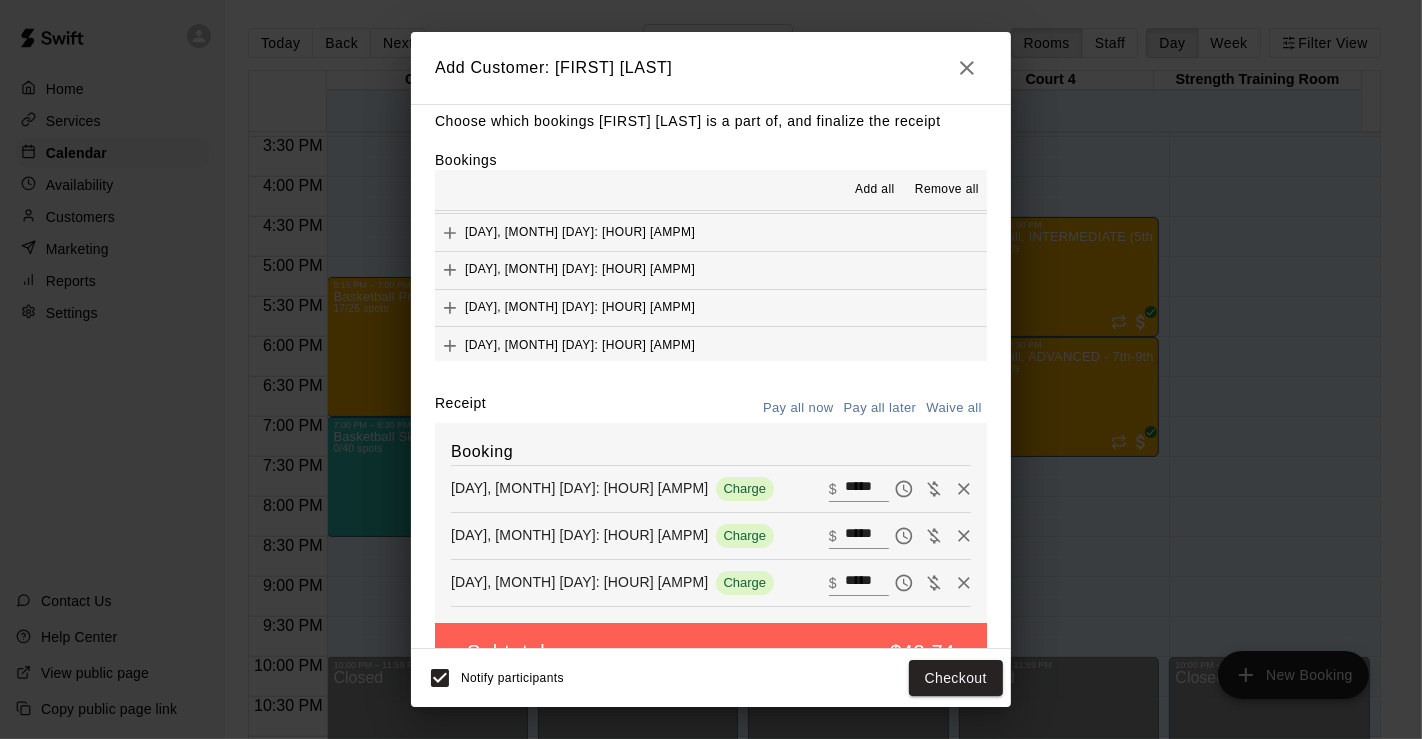 click on "[DAY], [MONTH] [DAY]: [HOUR] [AMPM]" at bounding box center (711, 232) 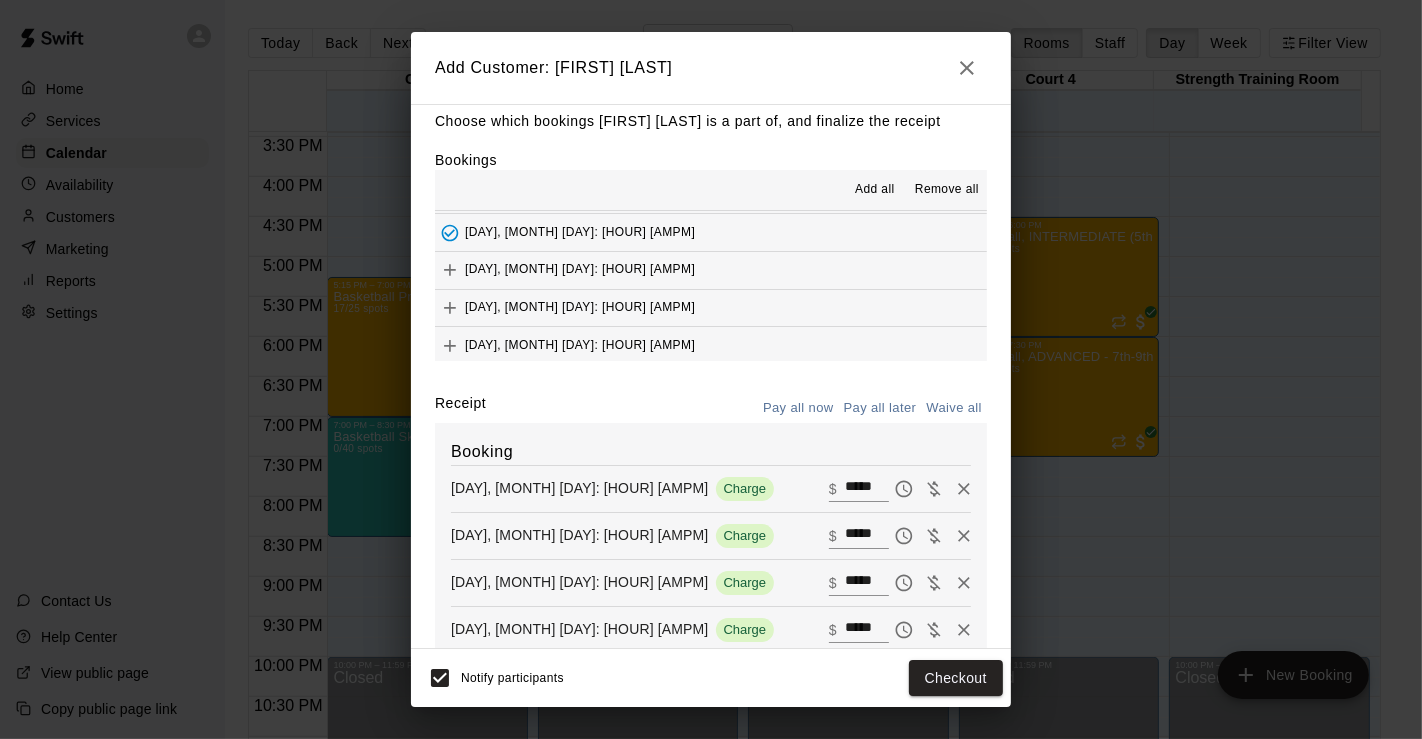 drag, startPoint x: 671, startPoint y: 256, endPoint x: 674, endPoint y: 267, distance: 11.401754 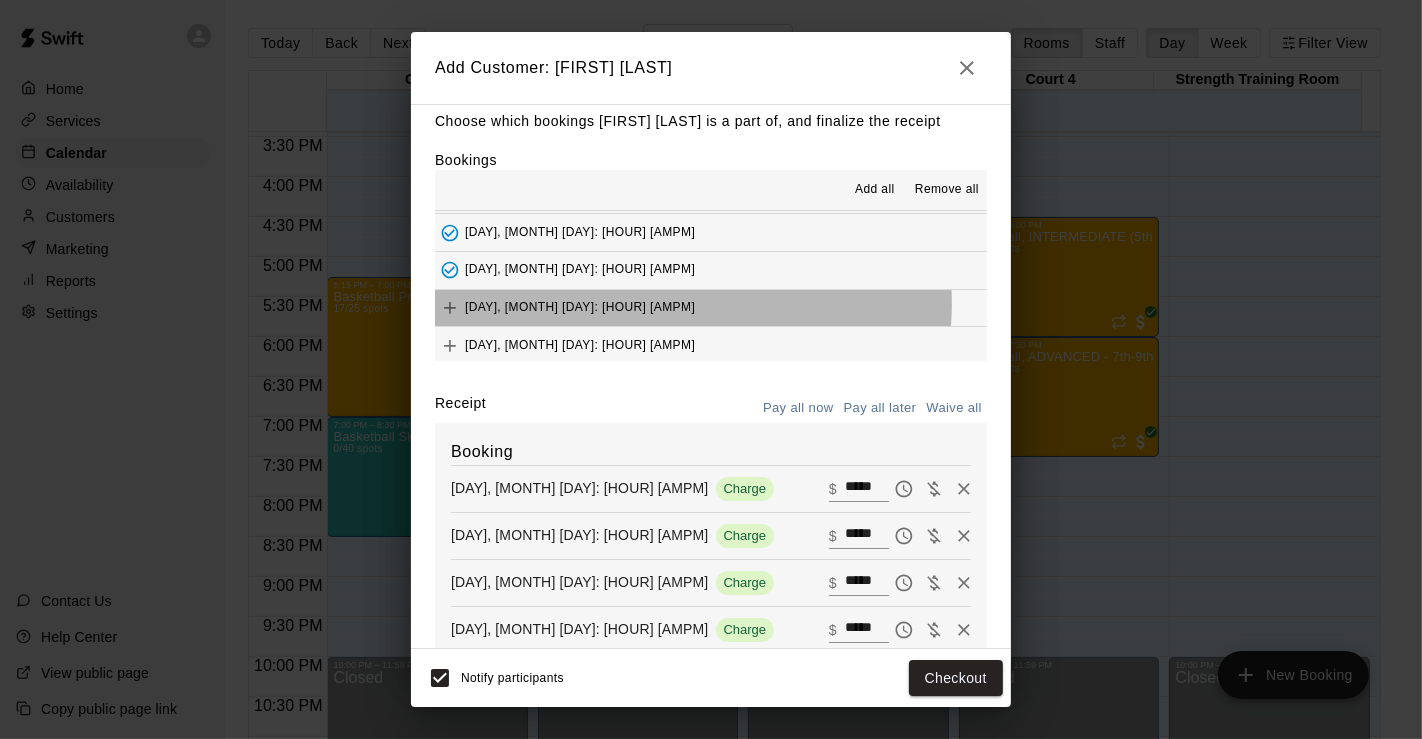click on "[DAY], [MONTH] [DAY]: [HOUR] [AMPM]" at bounding box center (711, 308) 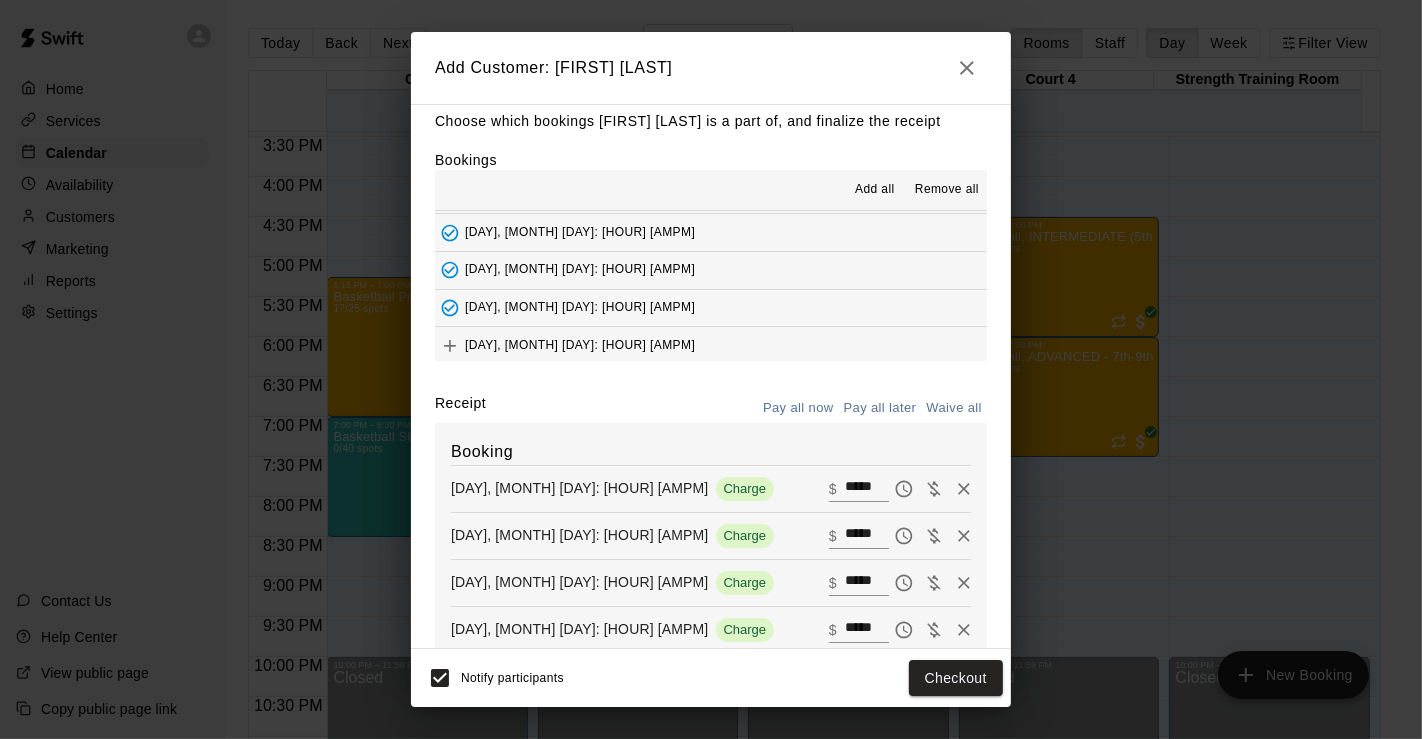 click on "[DAY], [MONTH] [DAY]: [HOUR] [AMPM]" at bounding box center [711, 345] 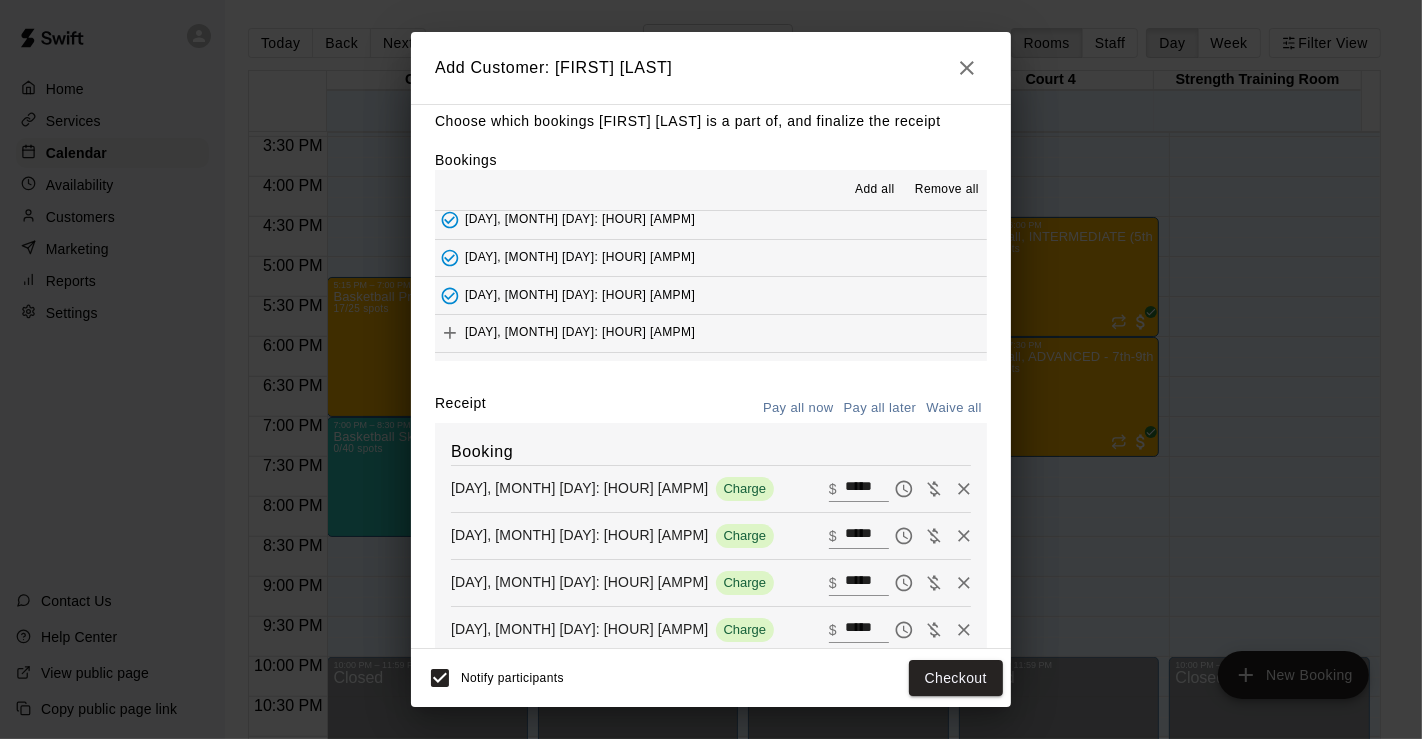 scroll, scrollTop: 298, scrollLeft: 0, axis: vertical 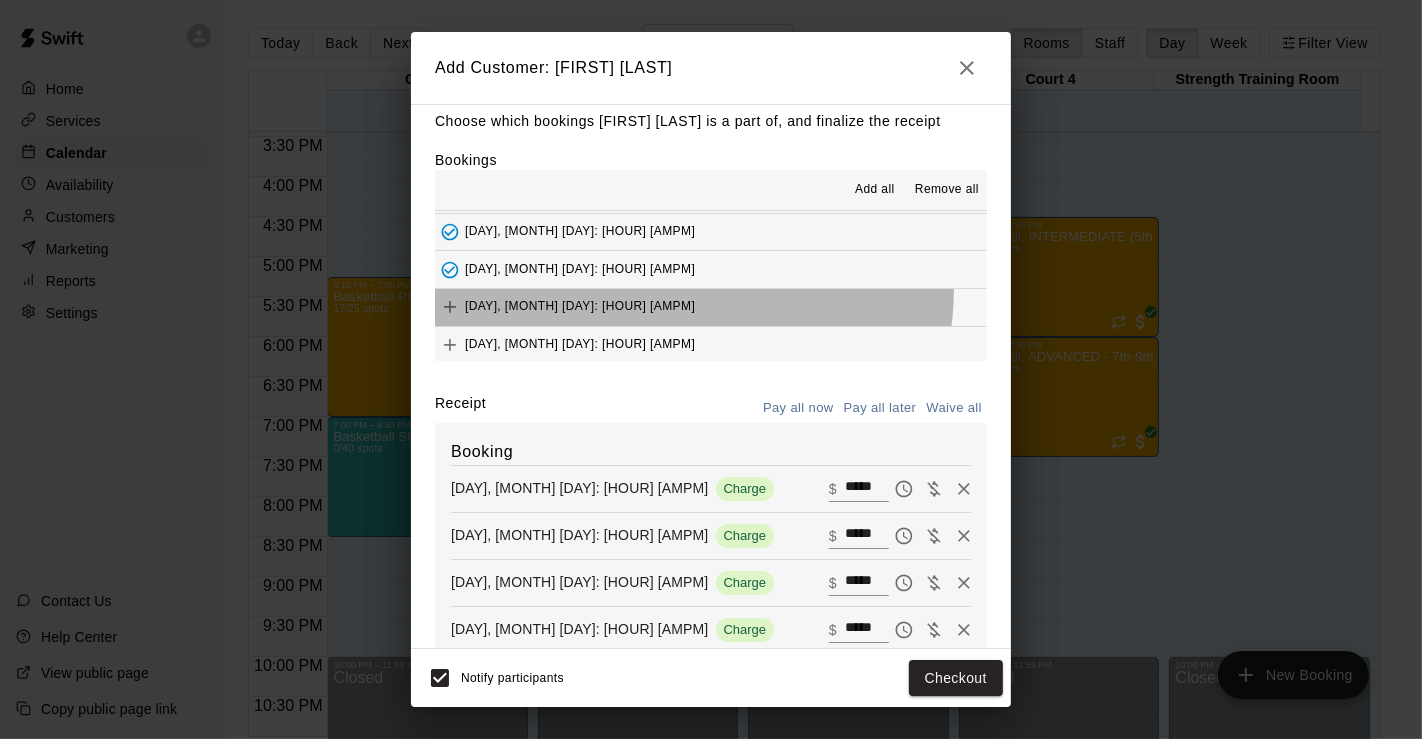 click on "[DAY], [MONTH] [DAY]: [HOUR] [AMPM]" at bounding box center (711, 307) 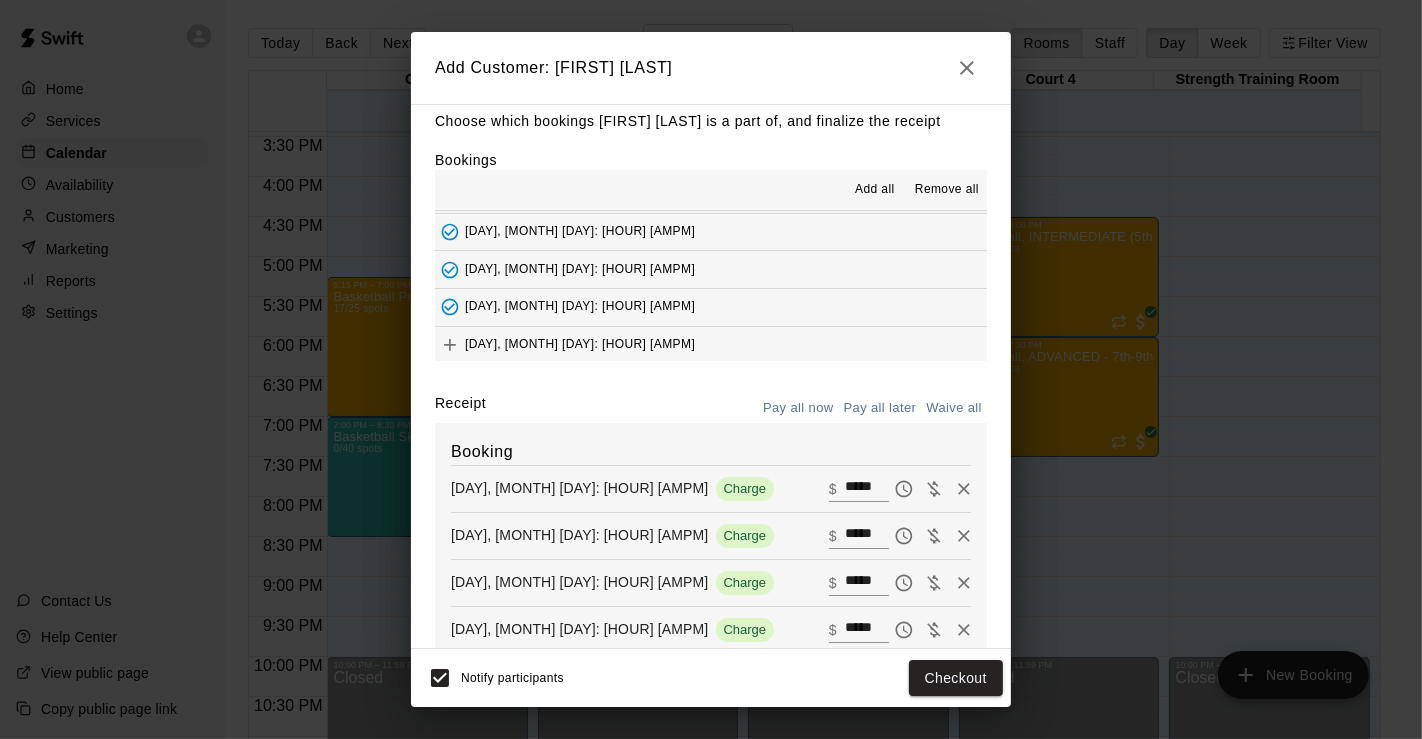 click on "[DAY], [MONTH] [DAY]: [HOUR] [AMPM]" at bounding box center (711, 345) 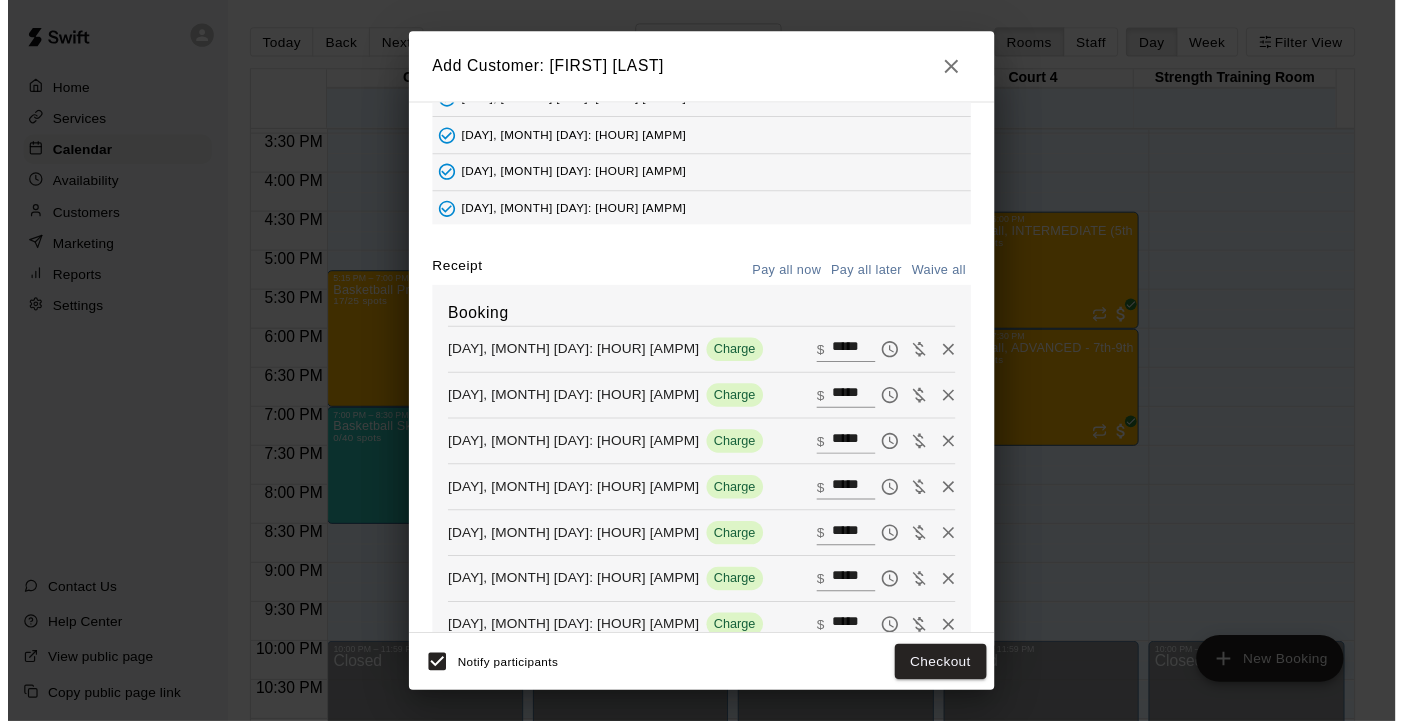 scroll, scrollTop: 0, scrollLeft: 0, axis: both 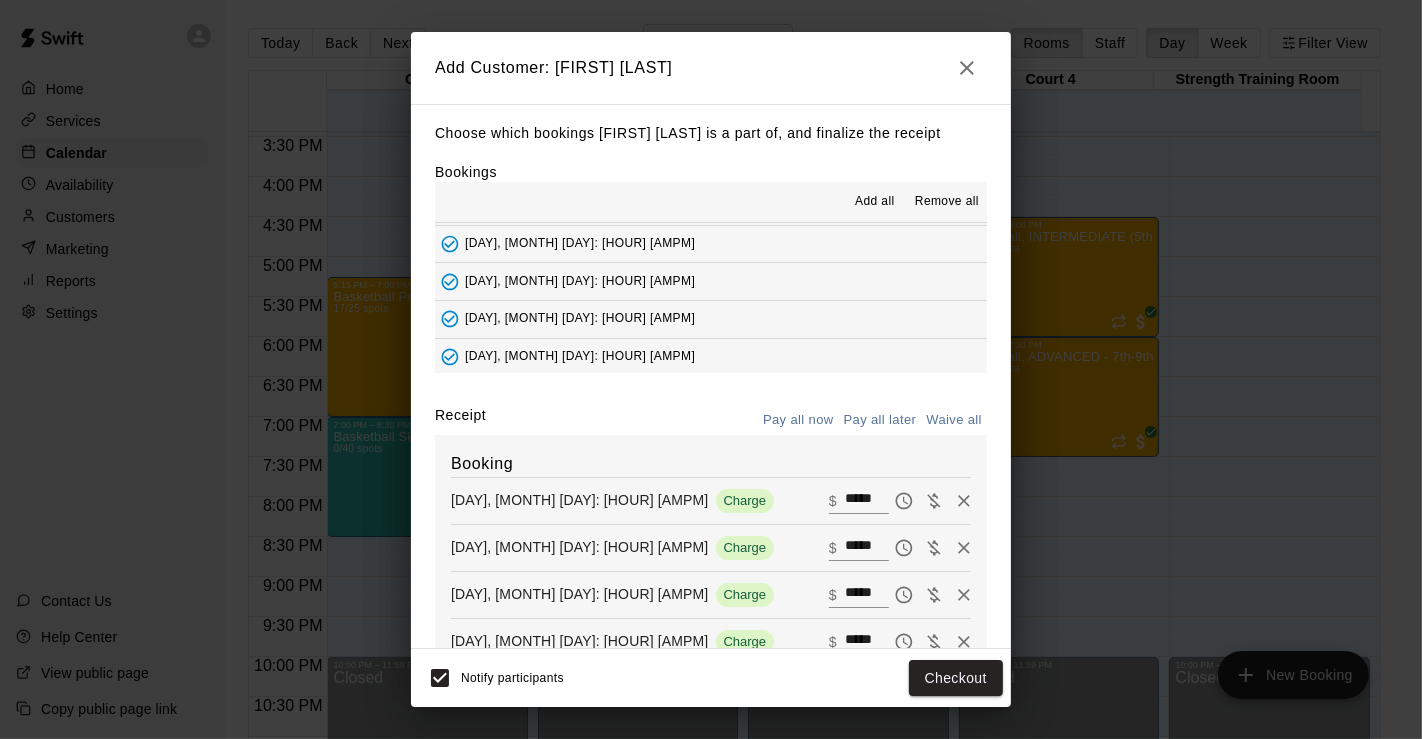 click on "Waive all" at bounding box center [954, 420] 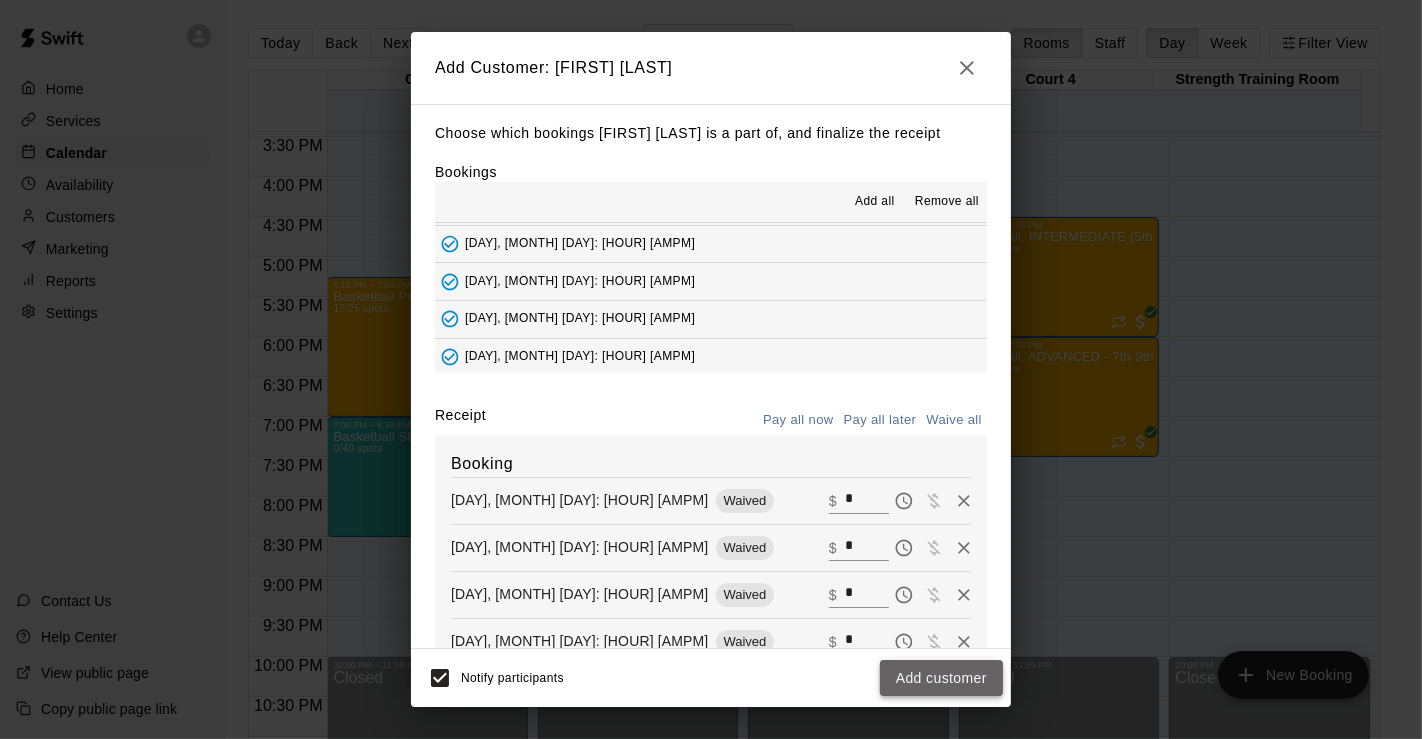 click on "Add customer" at bounding box center [941, 678] 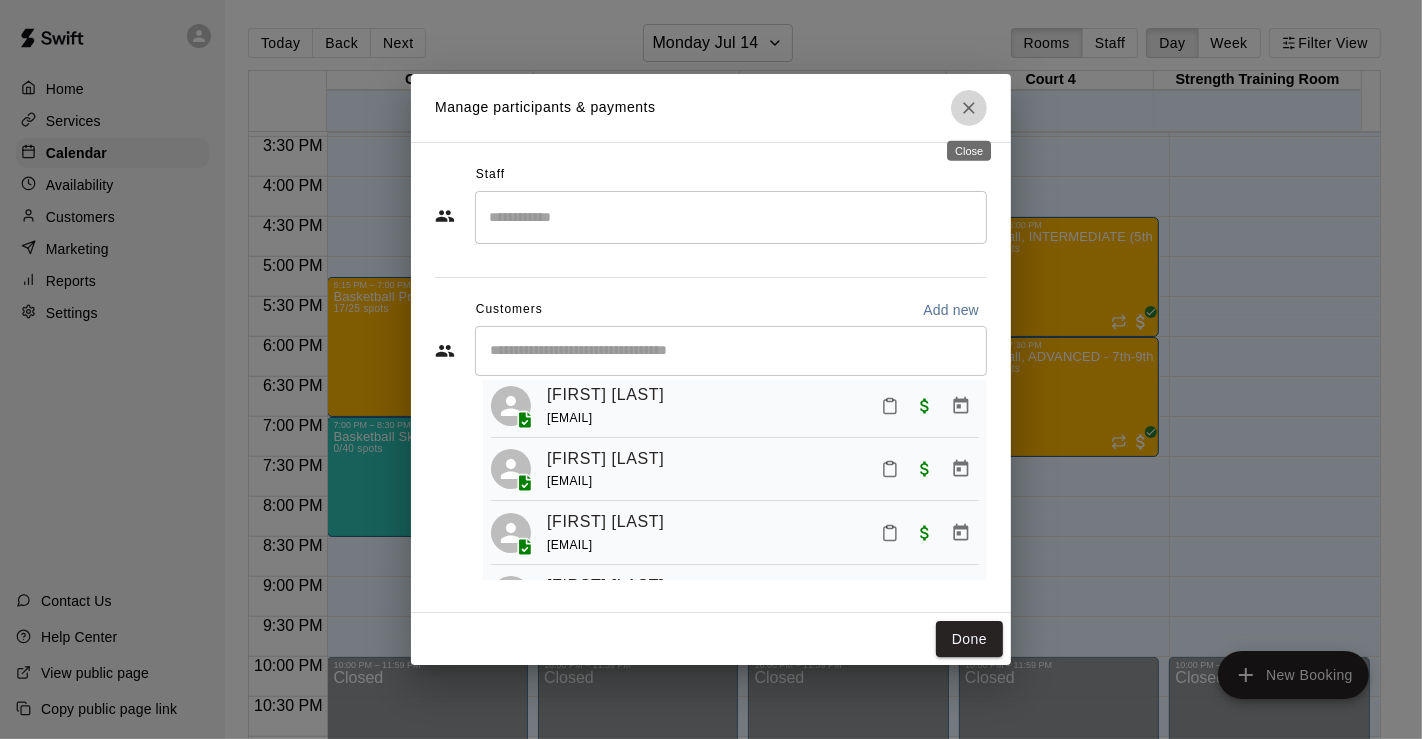 click 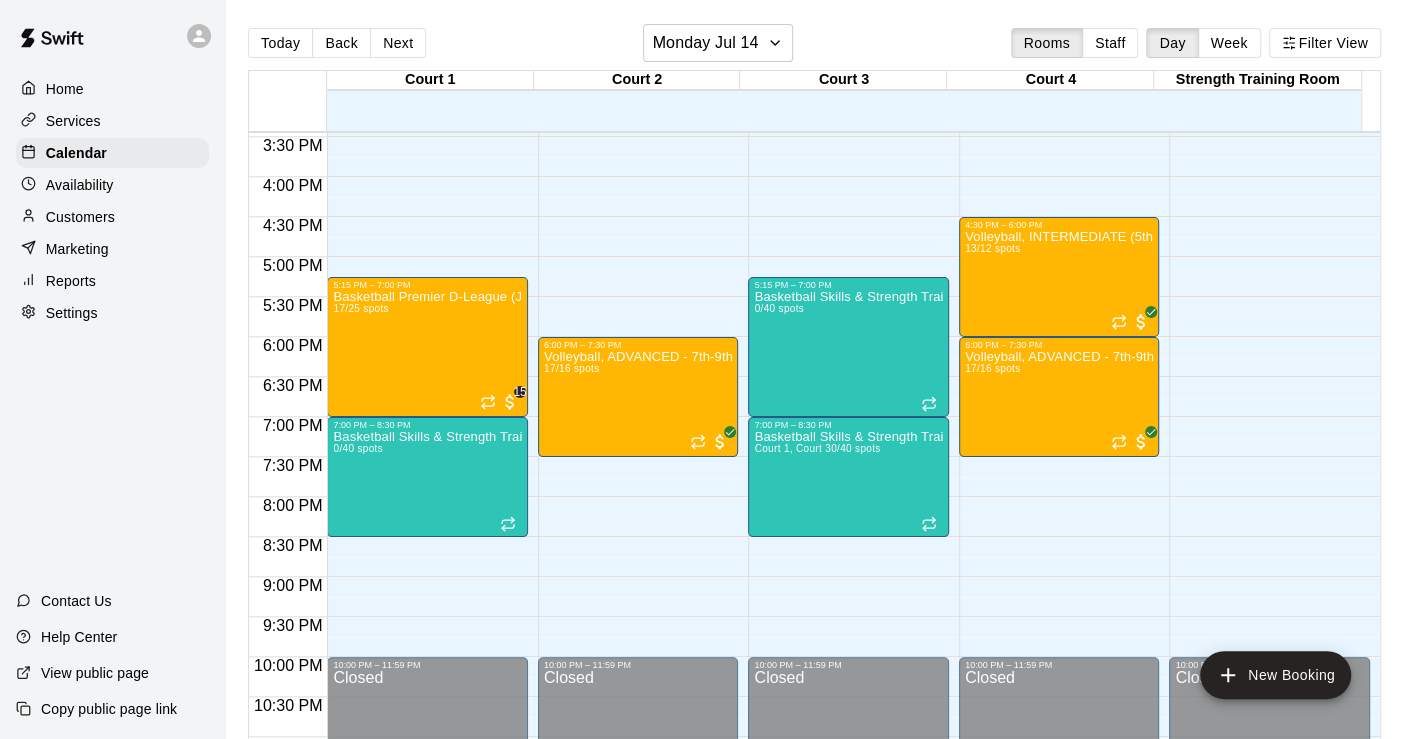 click on "Customers" at bounding box center (80, 217) 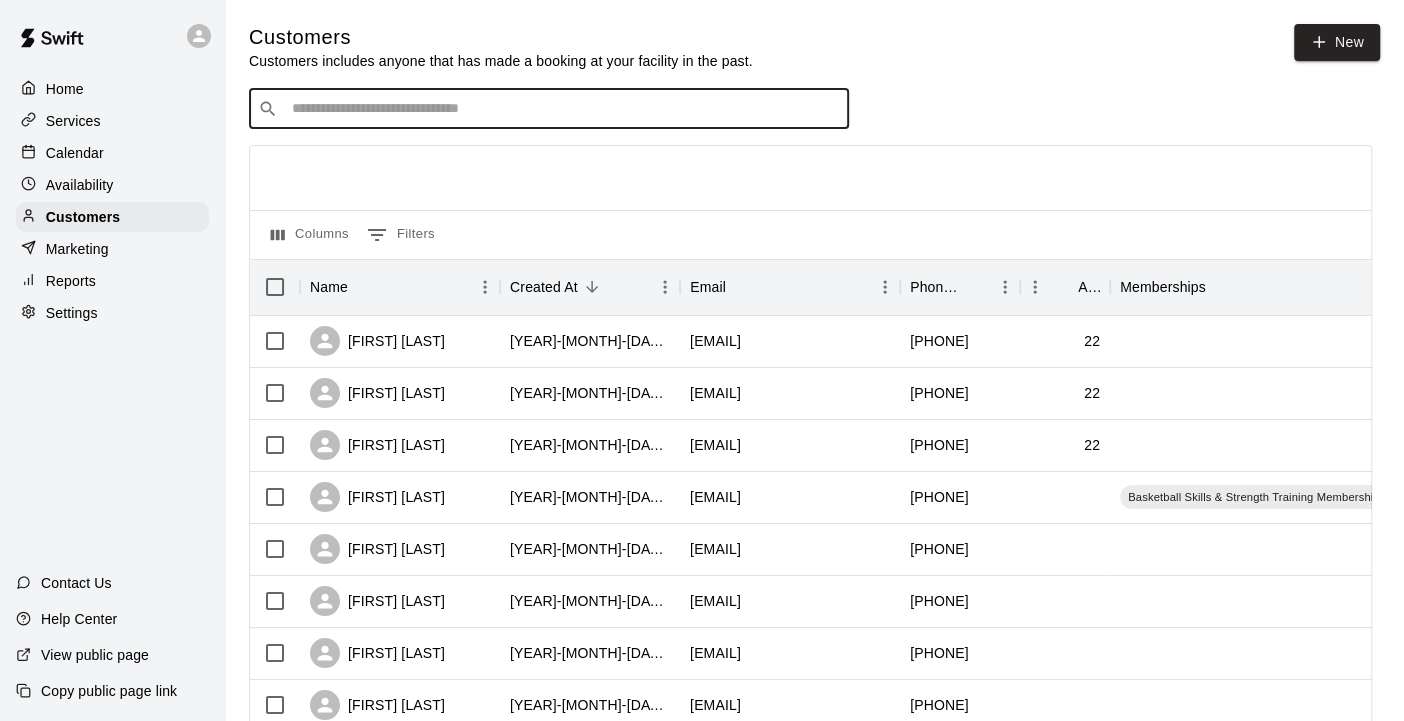 click at bounding box center [563, 109] 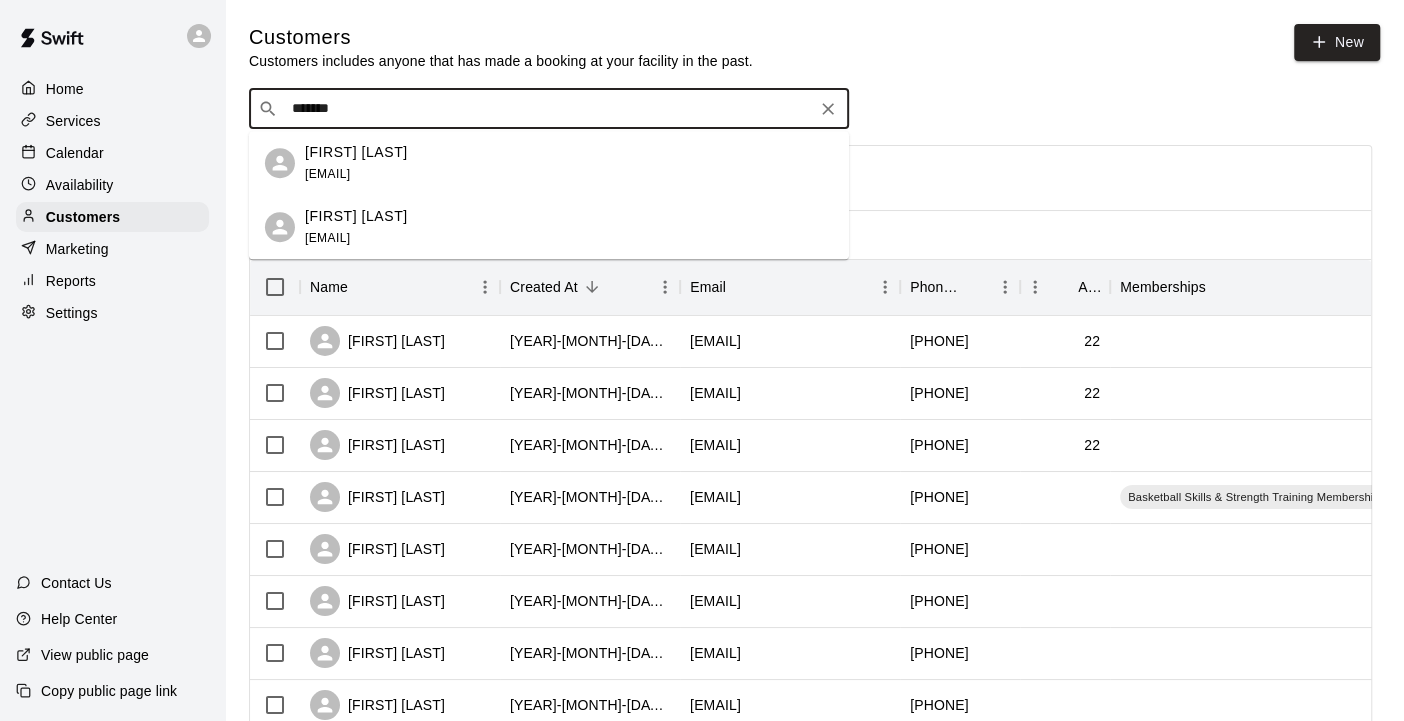 type on "********" 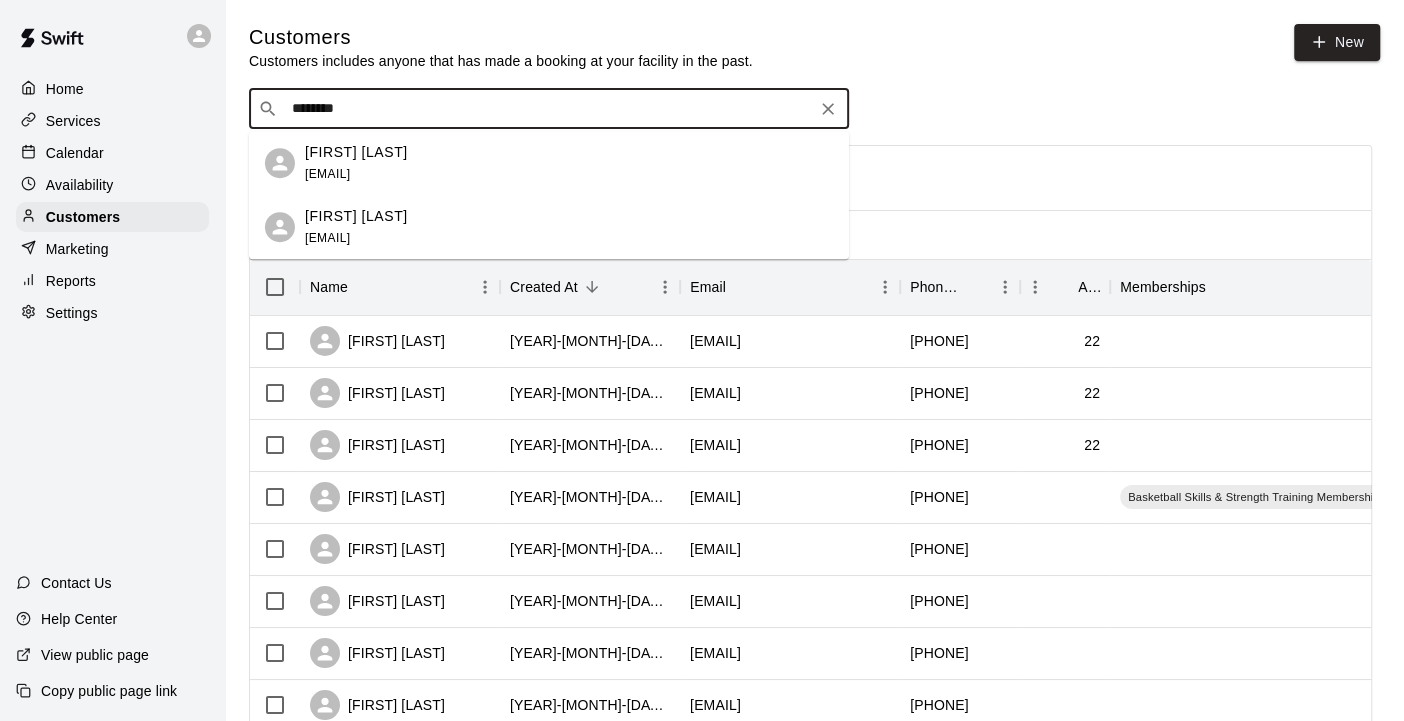 click on "[FIRST] [LAST] [EMAIL]" at bounding box center (569, 227) 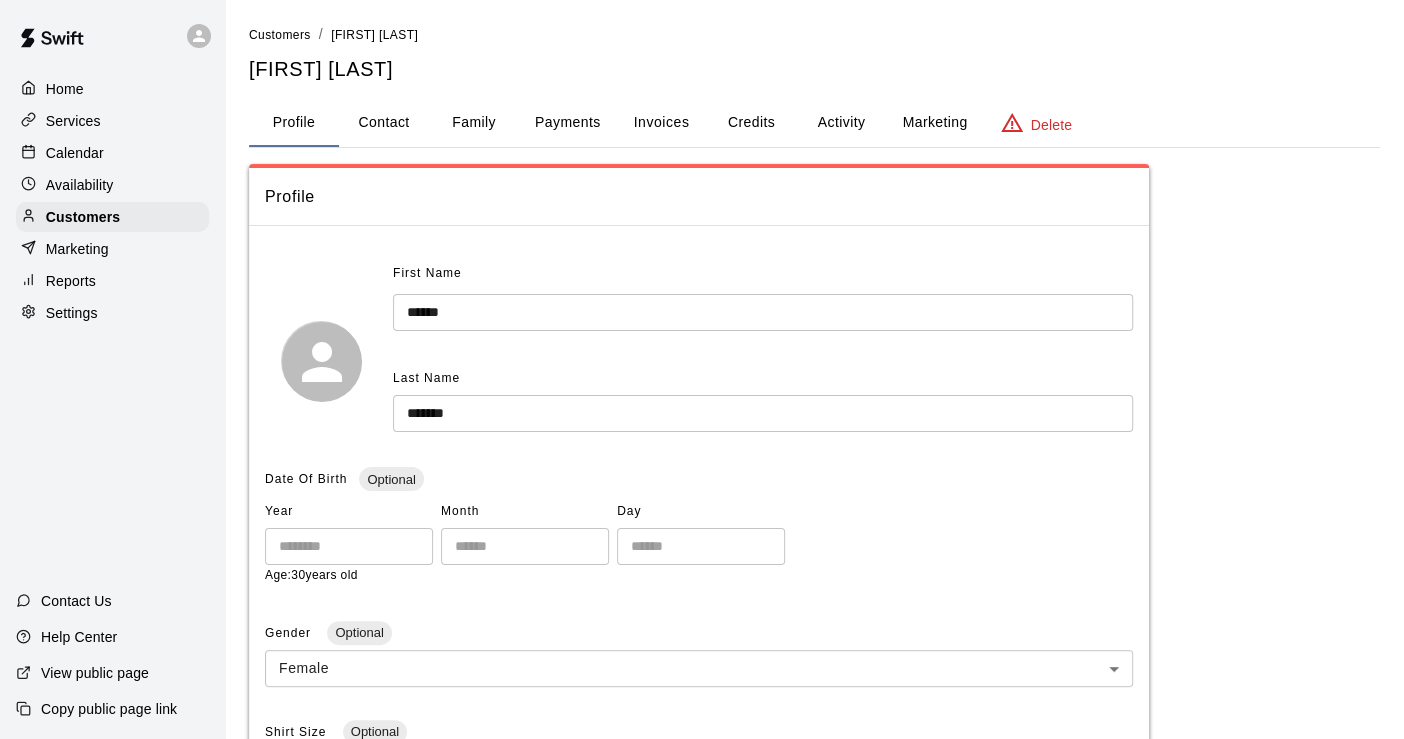 click on "Family" at bounding box center (474, 123) 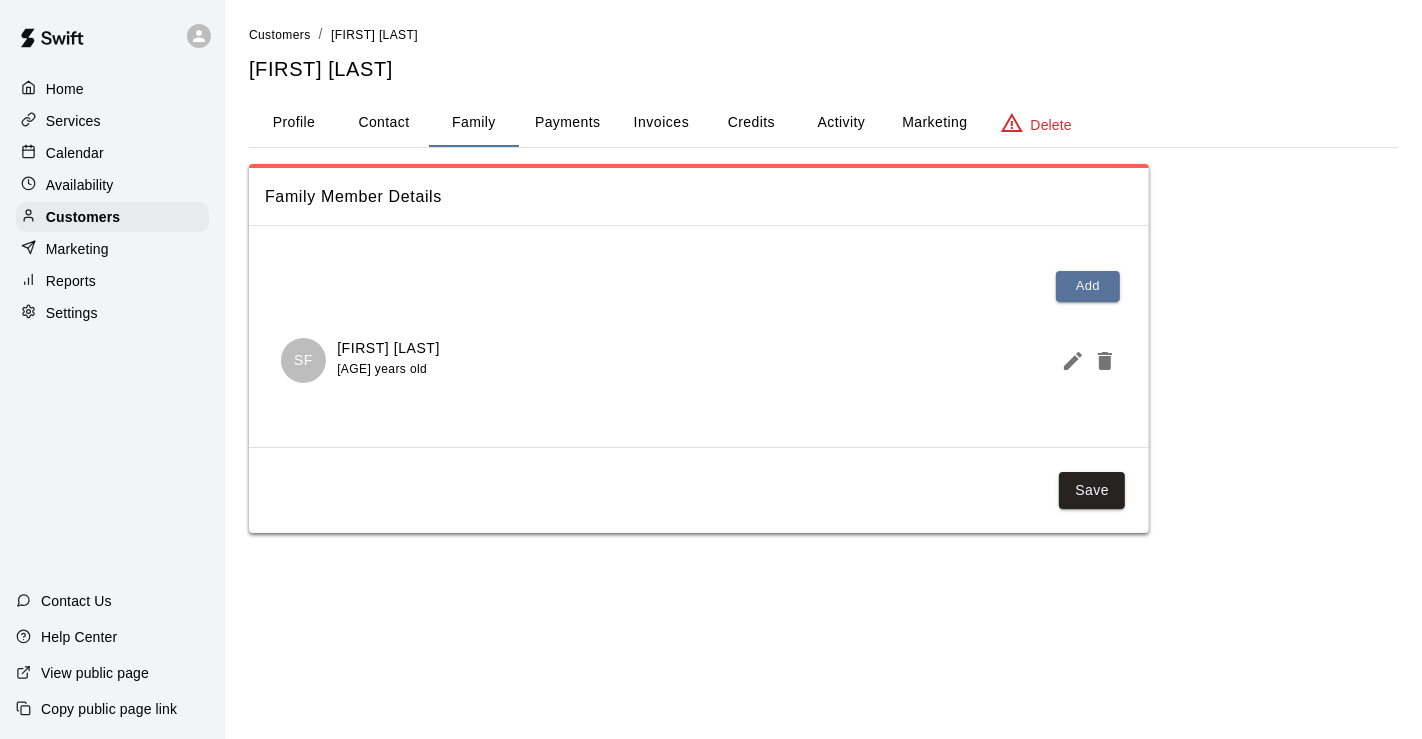 click on "Contact" at bounding box center [384, 123] 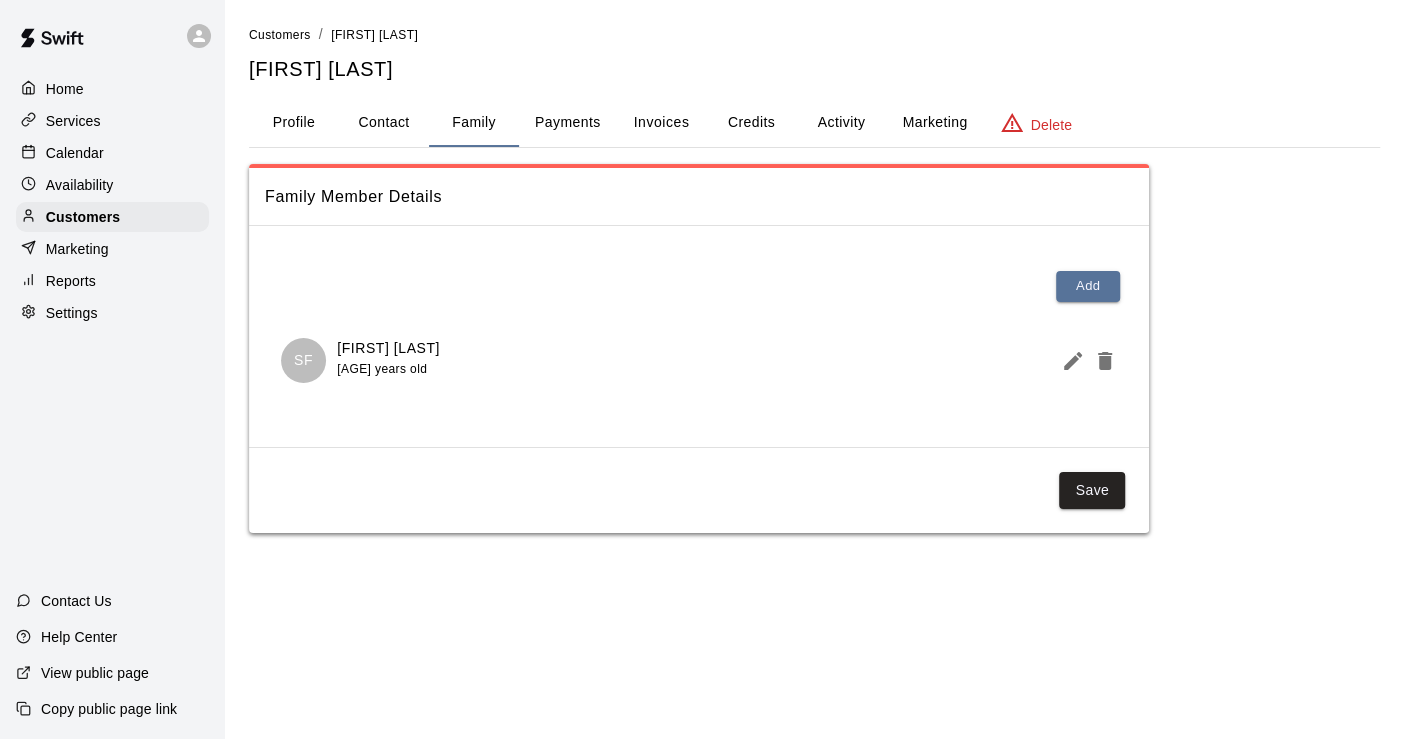 select on "**" 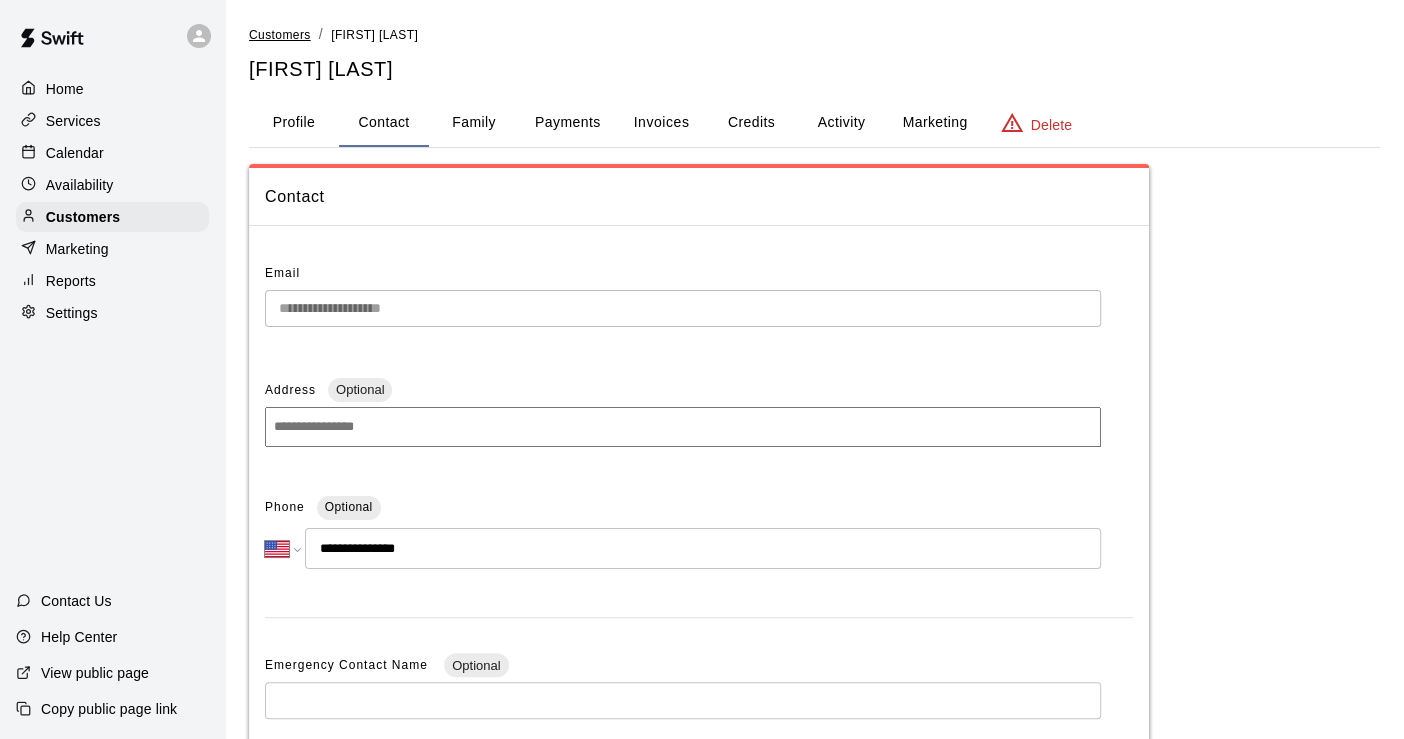 click on "Customers" at bounding box center (280, 35) 